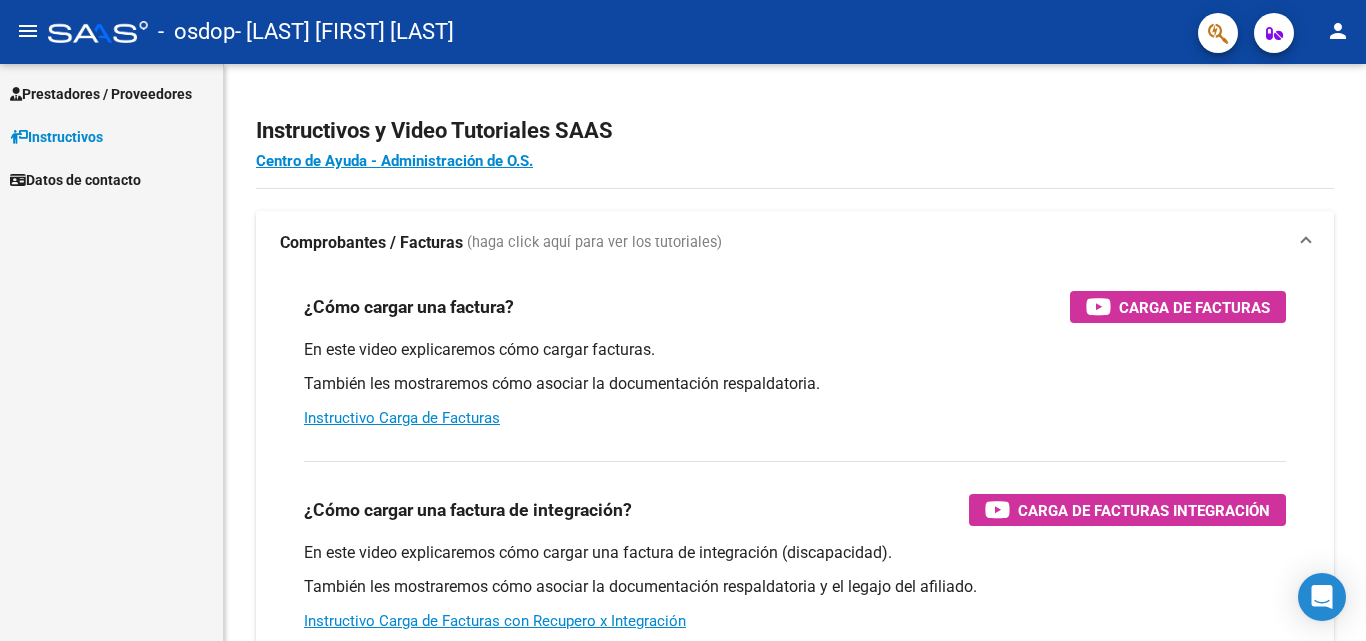 scroll, scrollTop: 0, scrollLeft: 0, axis: both 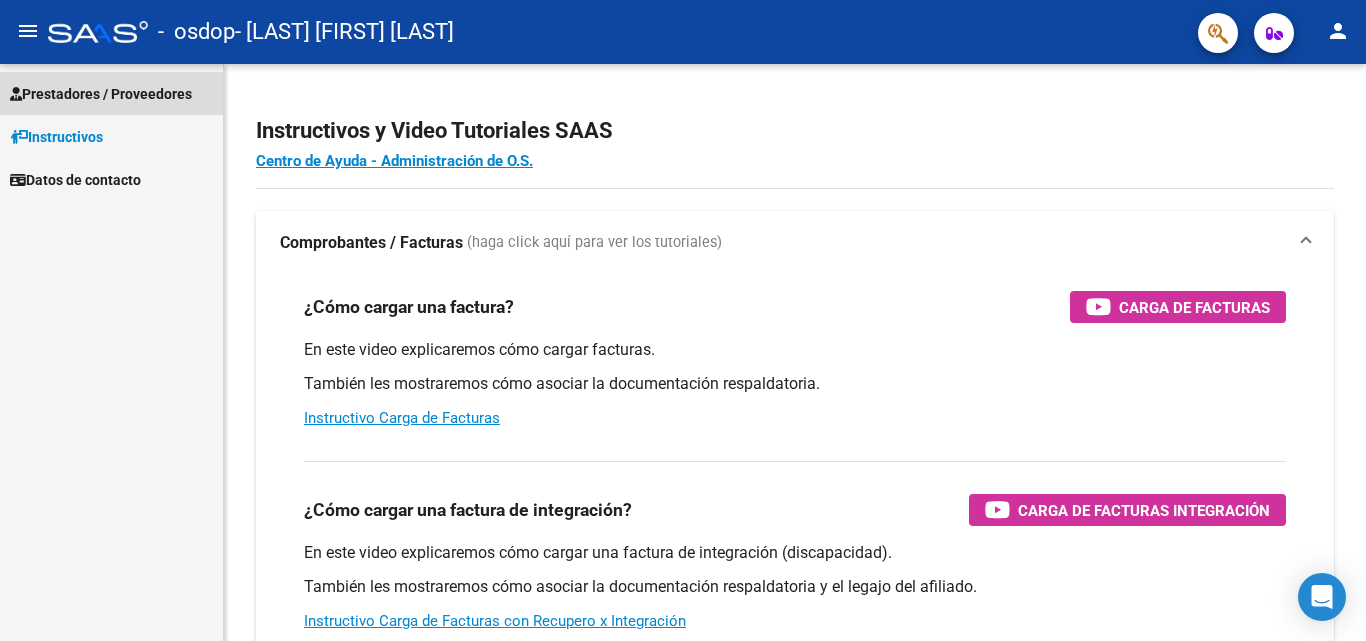 click on "Prestadores / Proveedores" at bounding box center [101, 94] 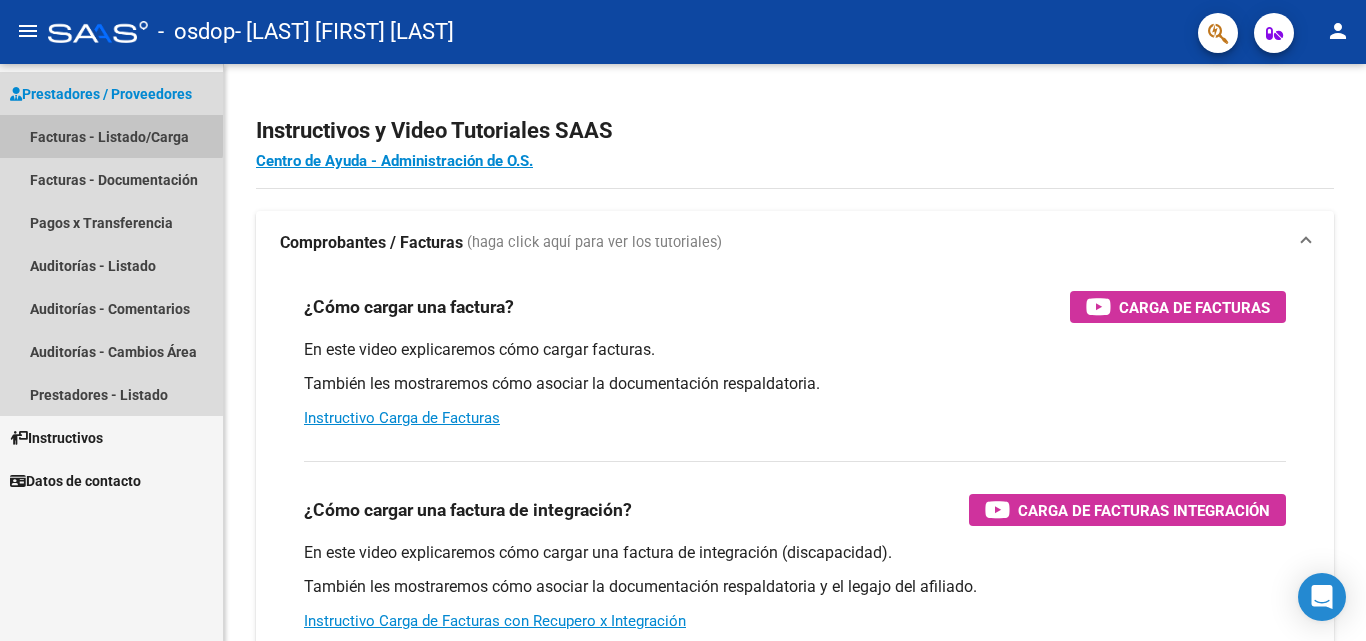 click on "Facturas - Listado/Carga" at bounding box center (111, 136) 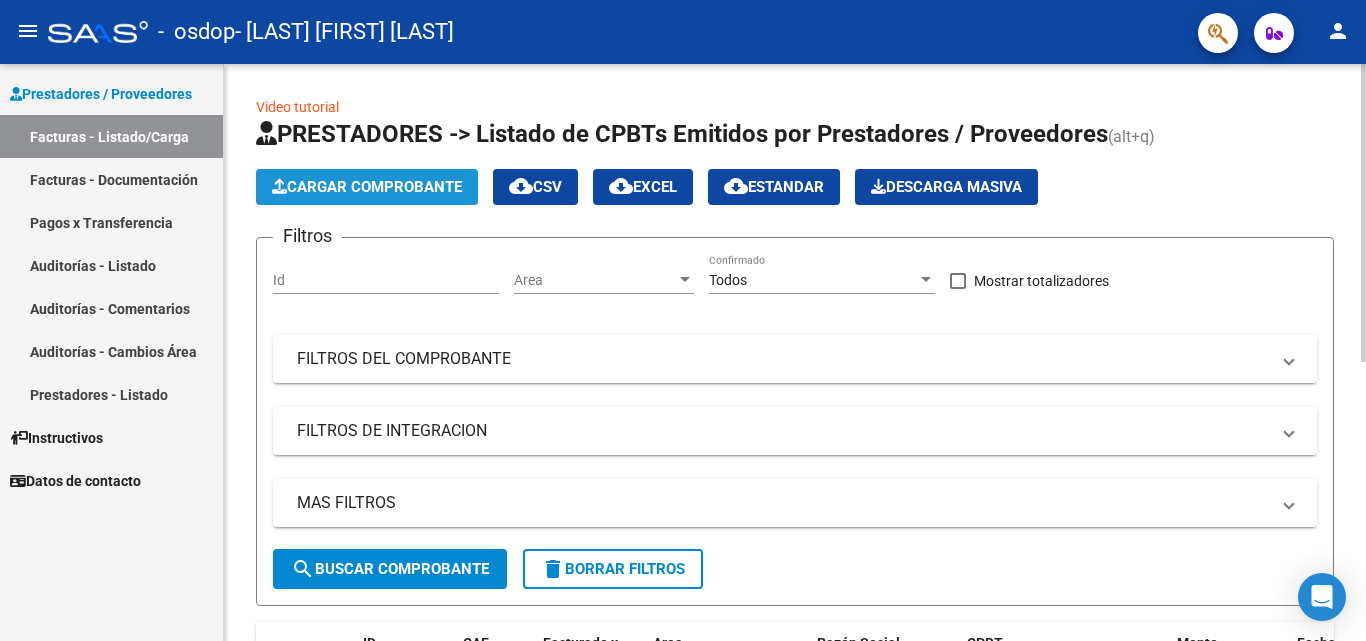 click on "Cargar Comprobante" 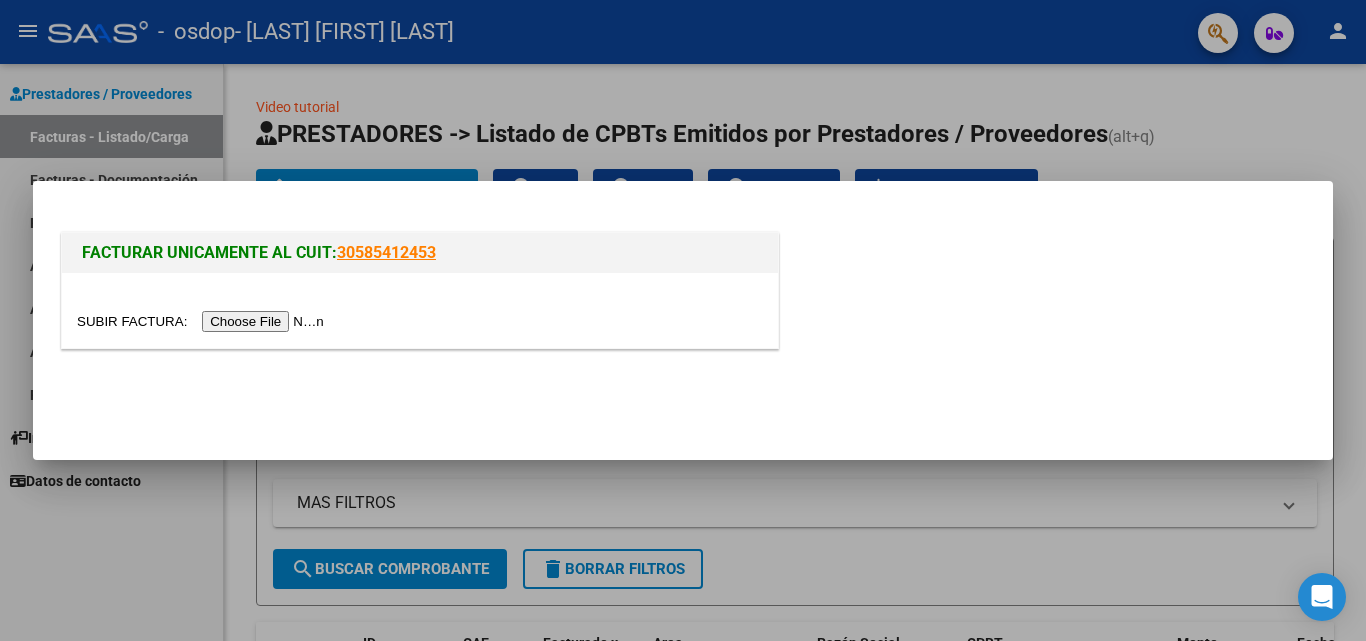 click at bounding box center [203, 321] 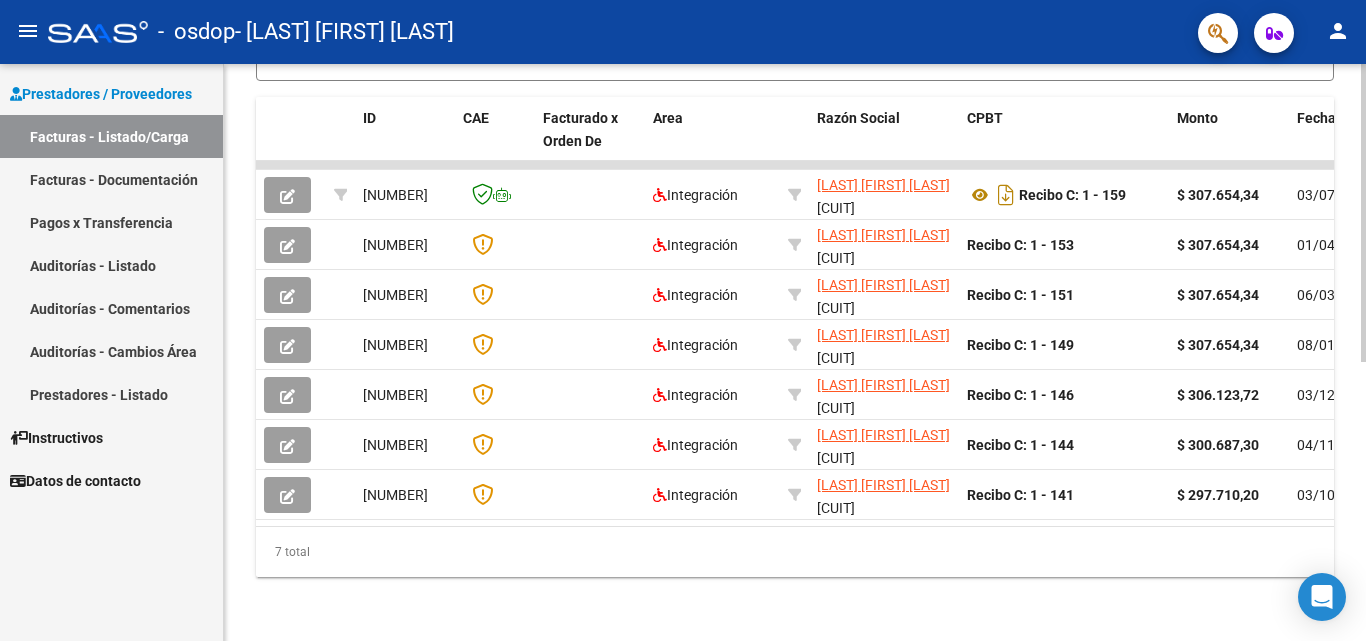 scroll, scrollTop: 541, scrollLeft: 0, axis: vertical 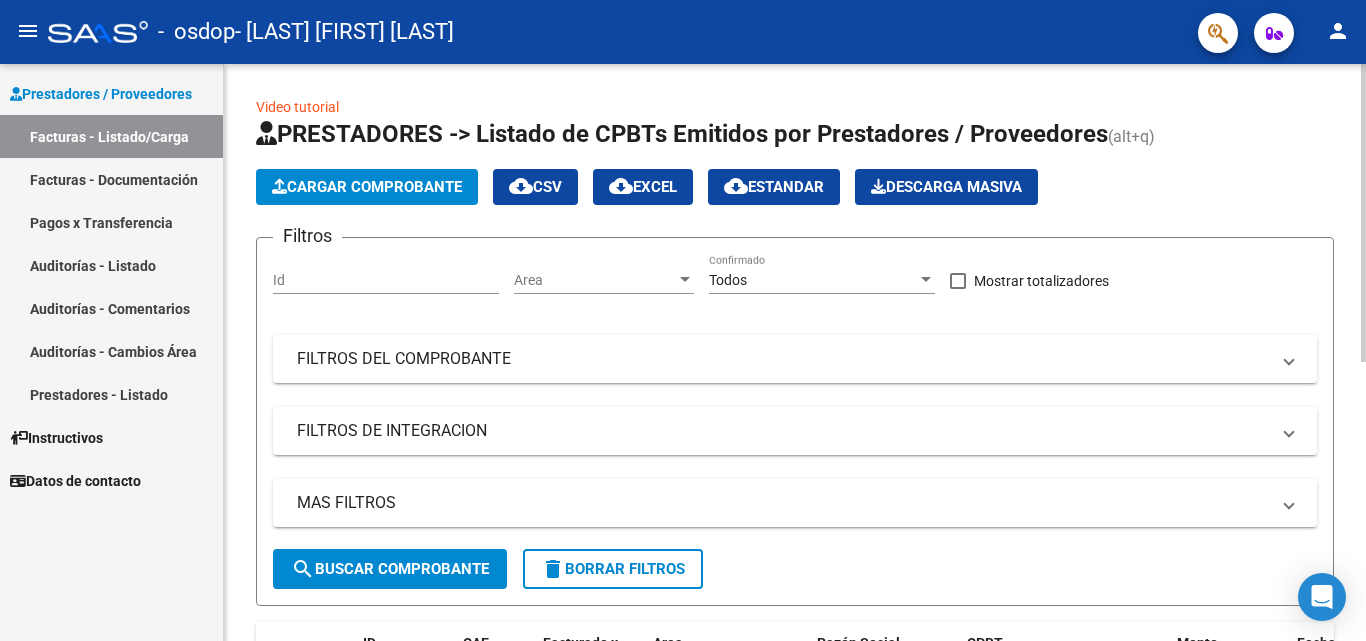 click 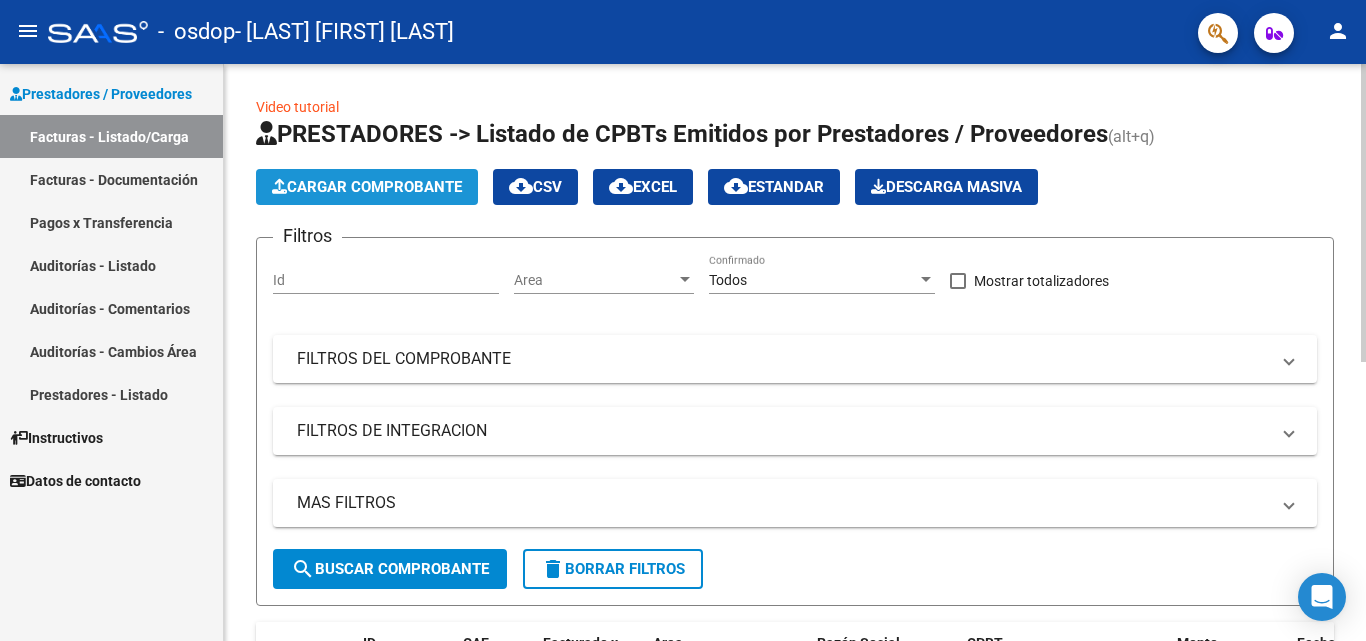 click on "Cargar Comprobante" 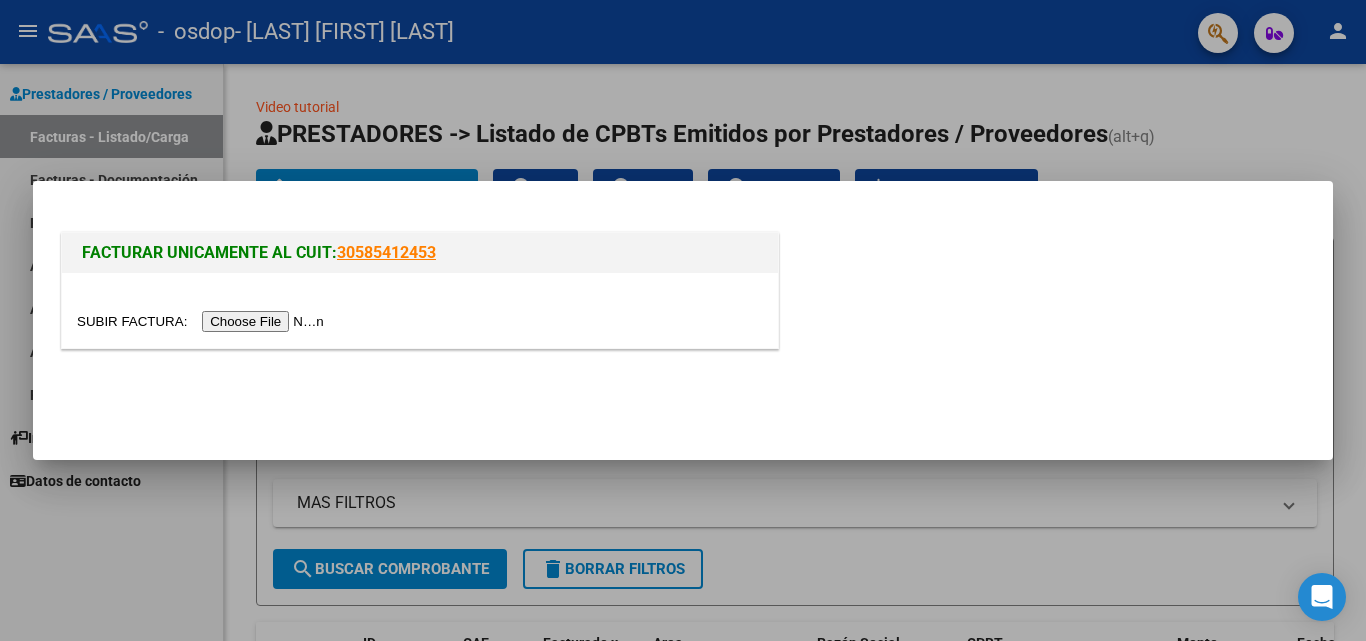 click at bounding box center [203, 321] 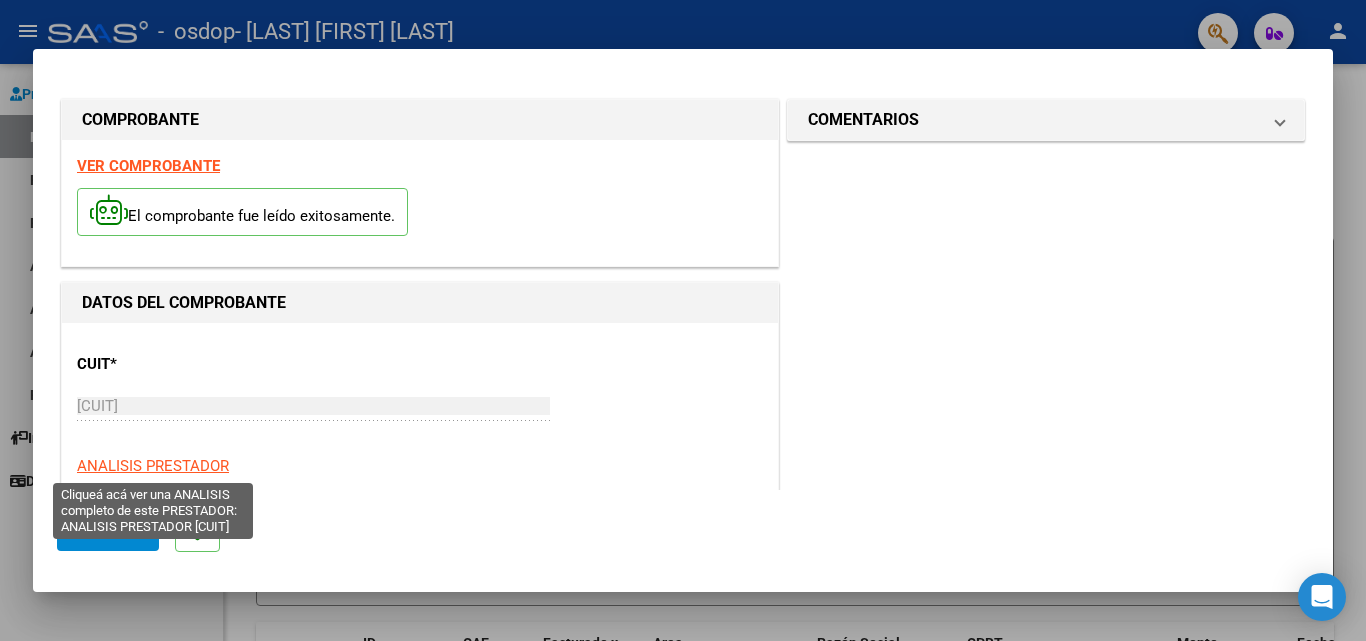 click on "ANALISIS PRESTADOR" at bounding box center (153, 466) 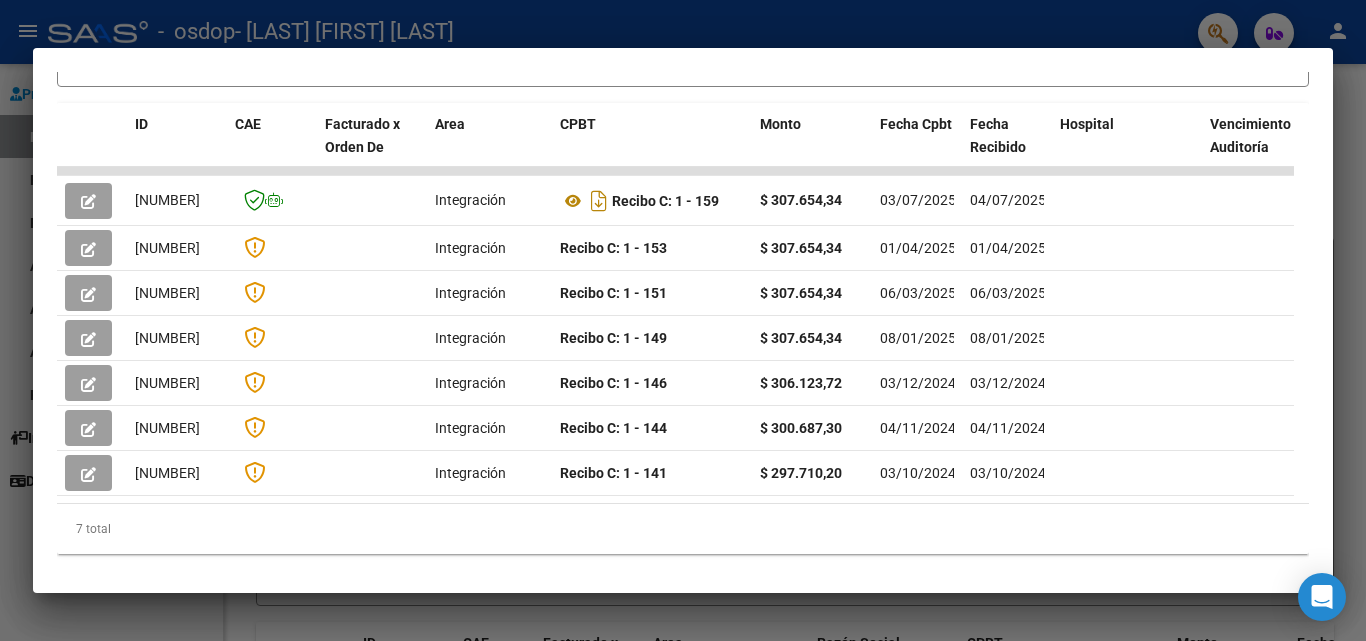 scroll, scrollTop: 453, scrollLeft: 0, axis: vertical 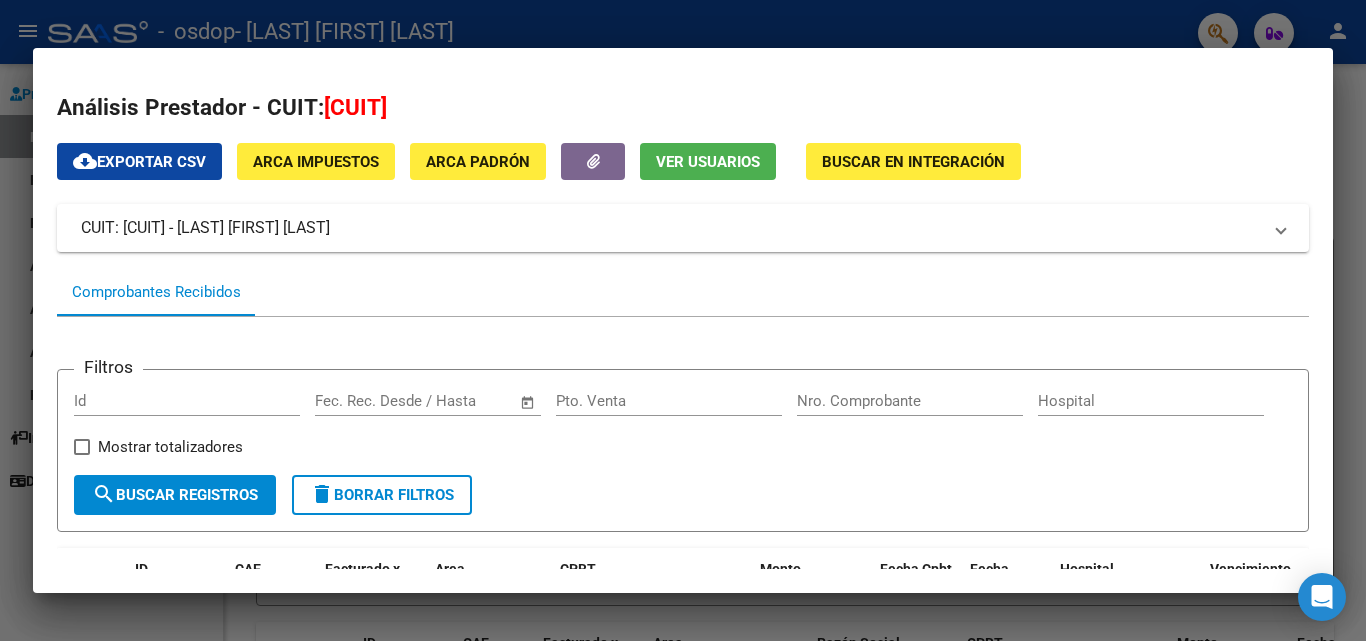 click at bounding box center (683, 320) 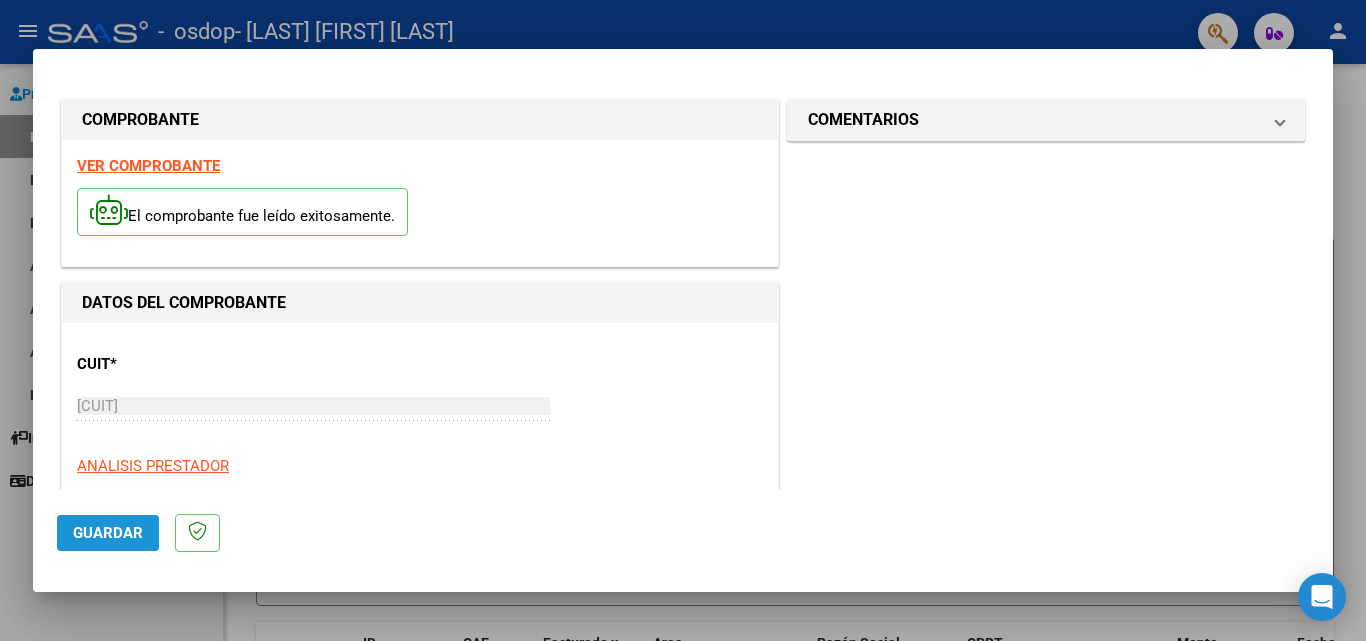 click on "Guardar" 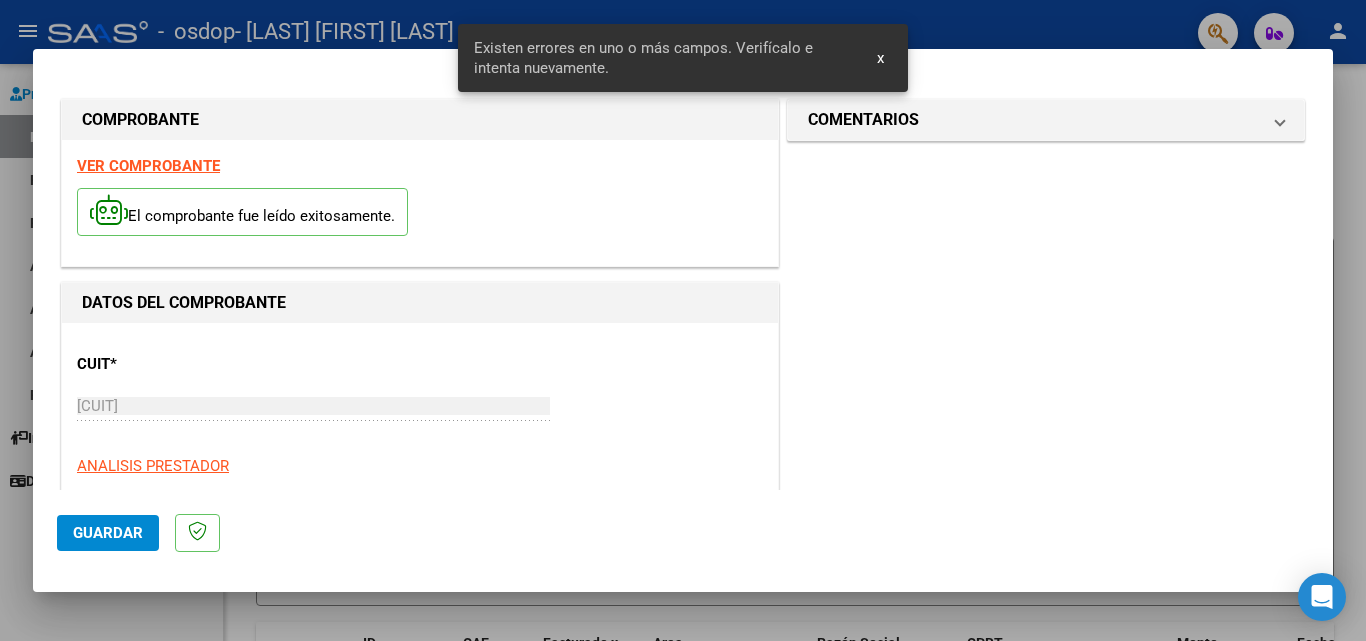 scroll, scrollTop: 291, scrollLeft: 0, axis: vertical 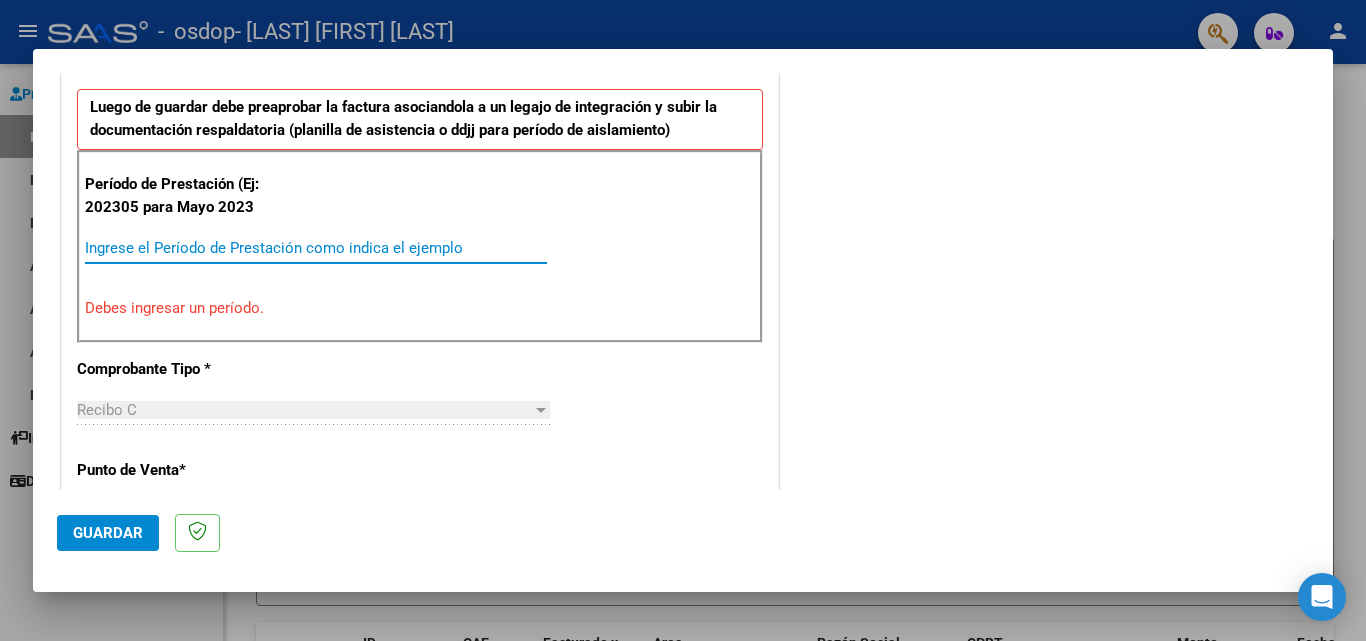 click on "Ingrese el Período de Prestación como indica el ejemplo" at bounding box center [316, 248] 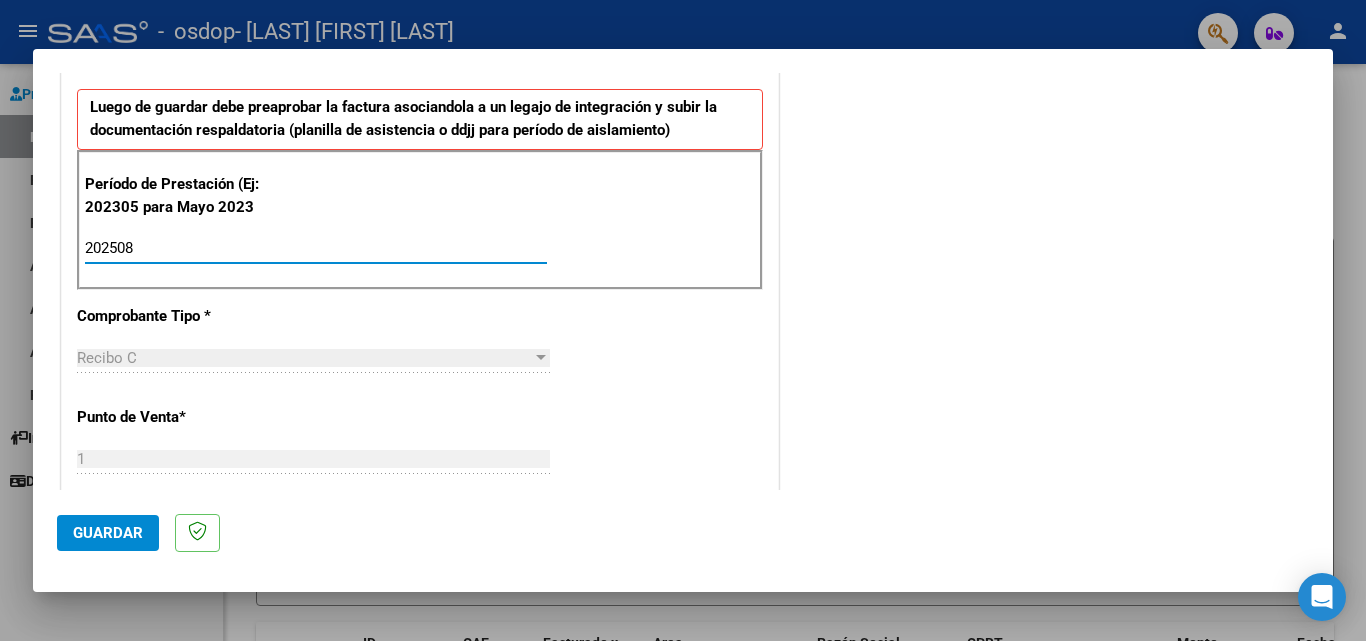 type on "202508" 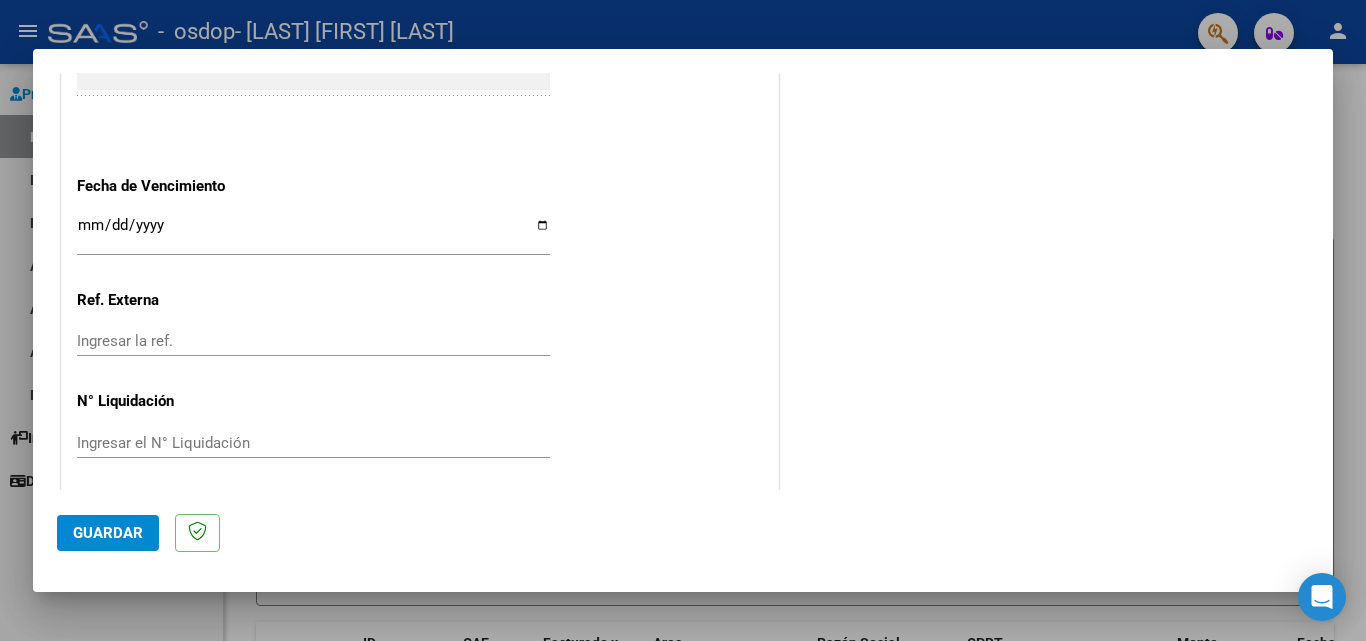 scroll, scrollTop: 1305, scrollLeft: 0, axis: vertical 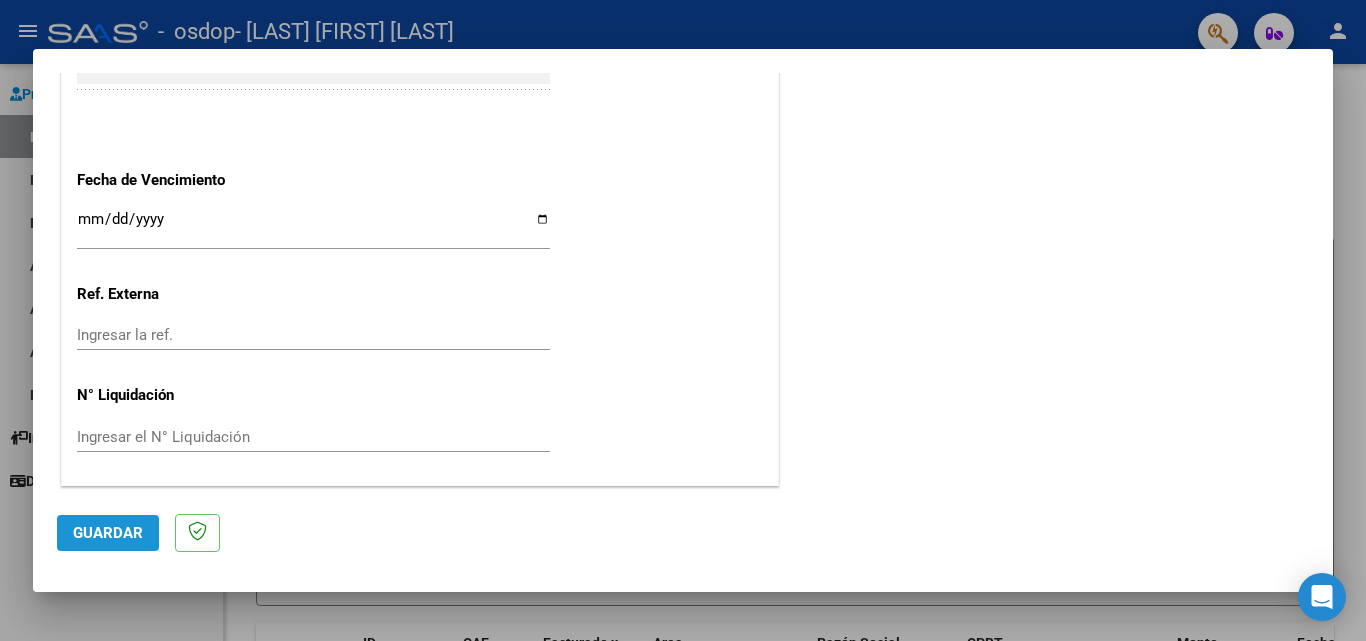 click on "Guardar" 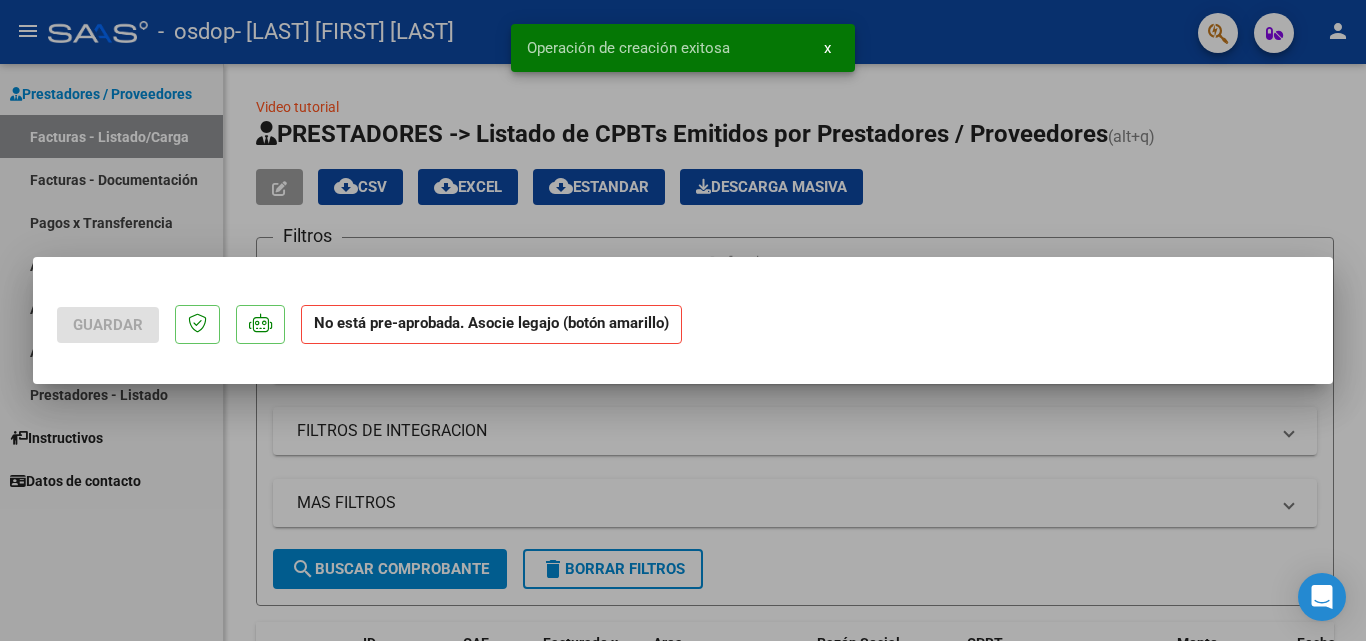scroll, scrollTop: 0, scrollLeft: 0, axis: both 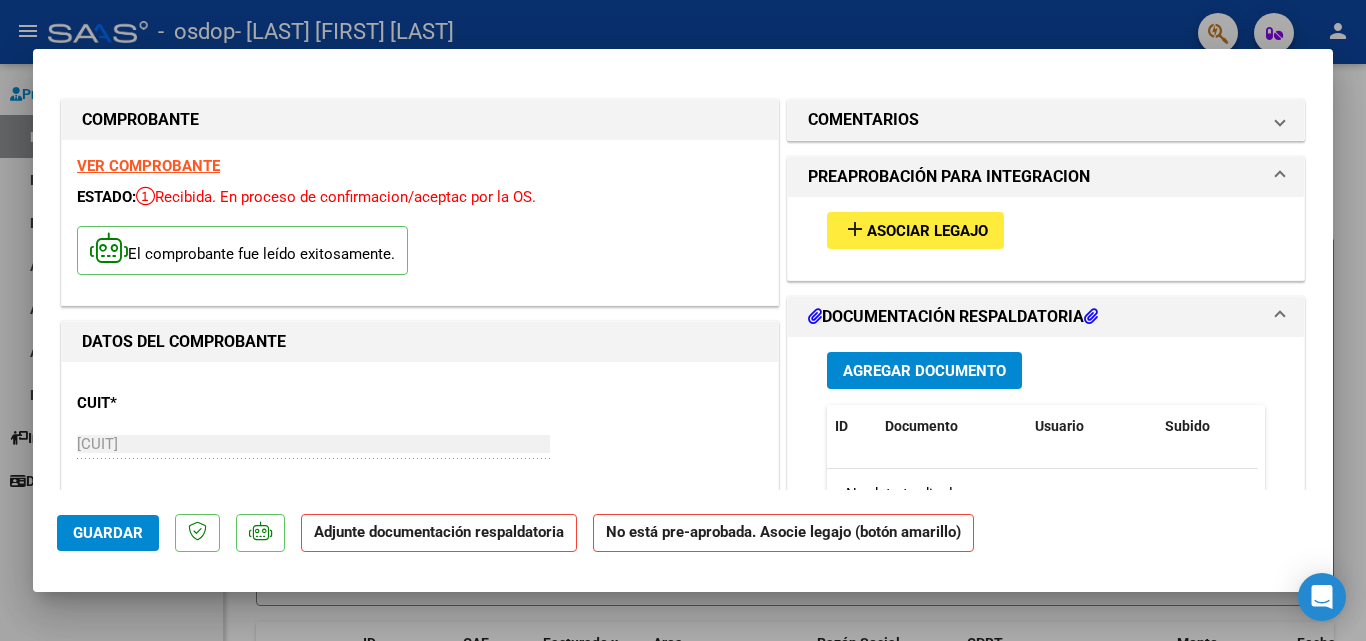 click on "Asociar Legajo" at bounding box center (927, 231) 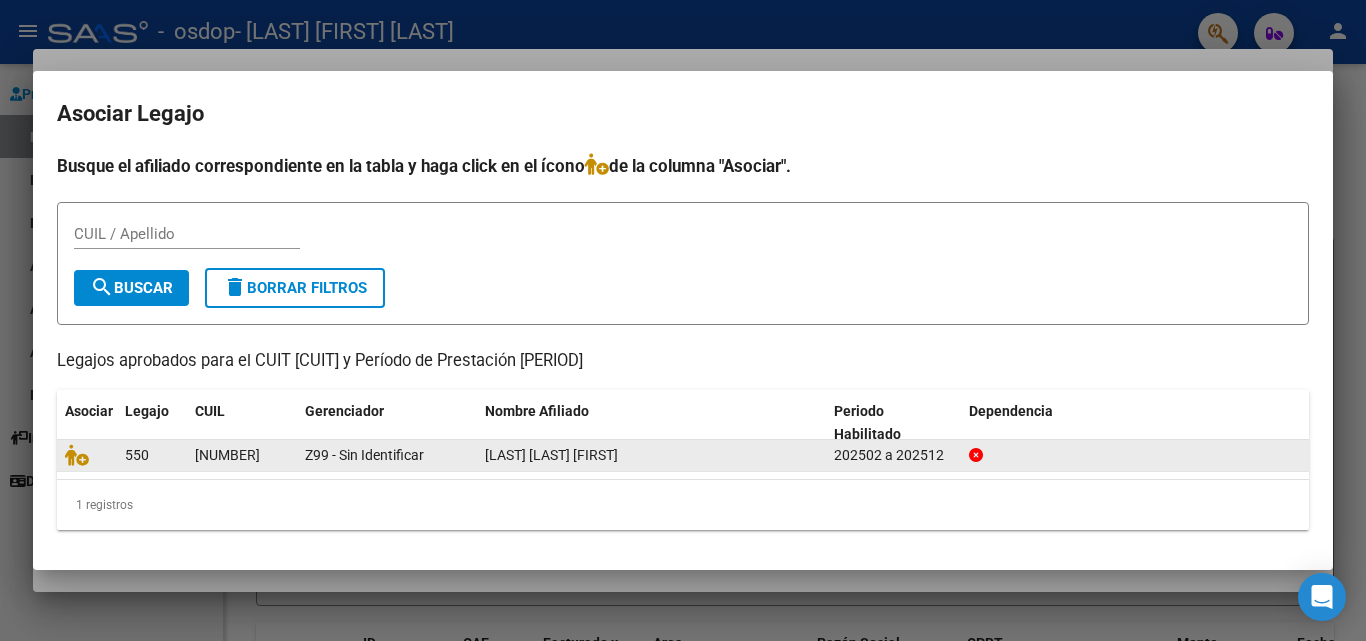 click on "Z99 - Sin Identificar" 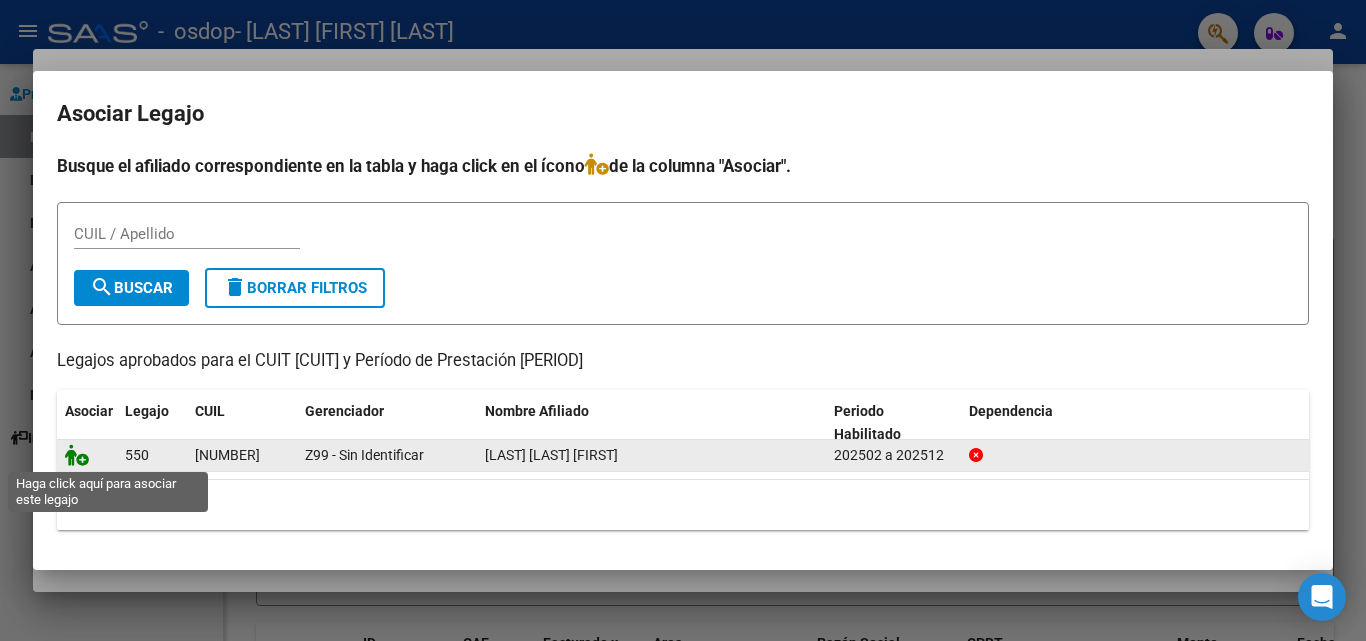 click 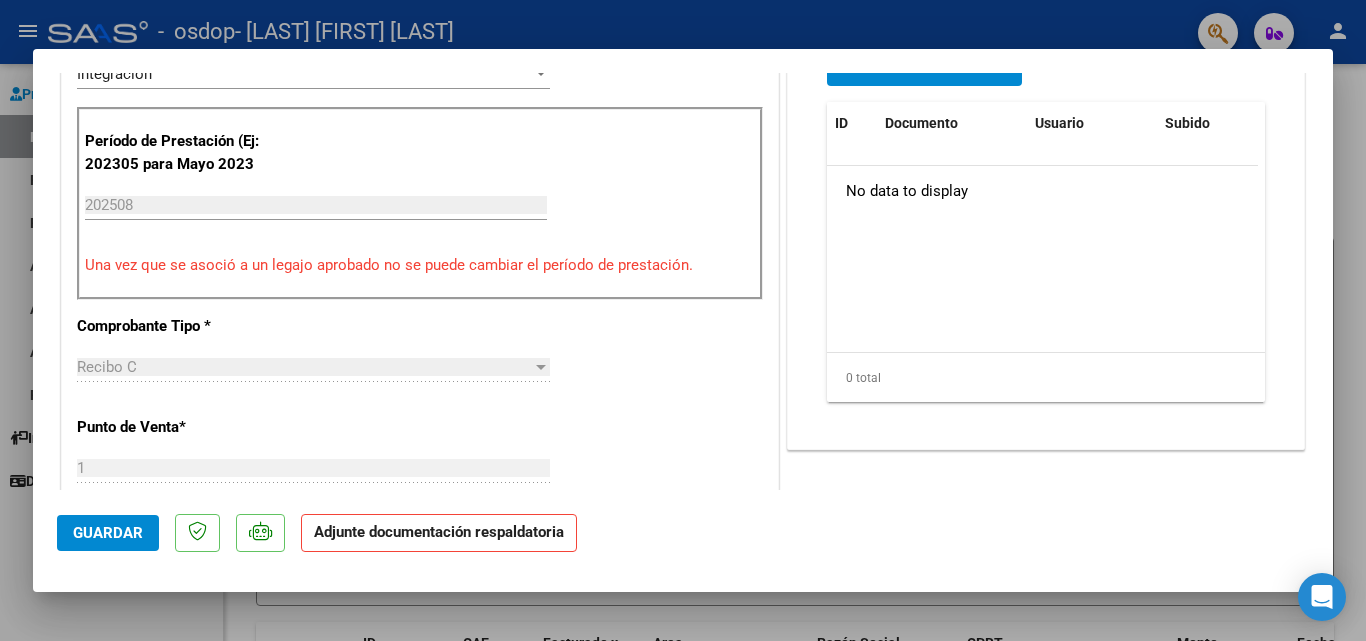 scroll, scrollTop: 587, scrollLeft: 0, axis: vertical 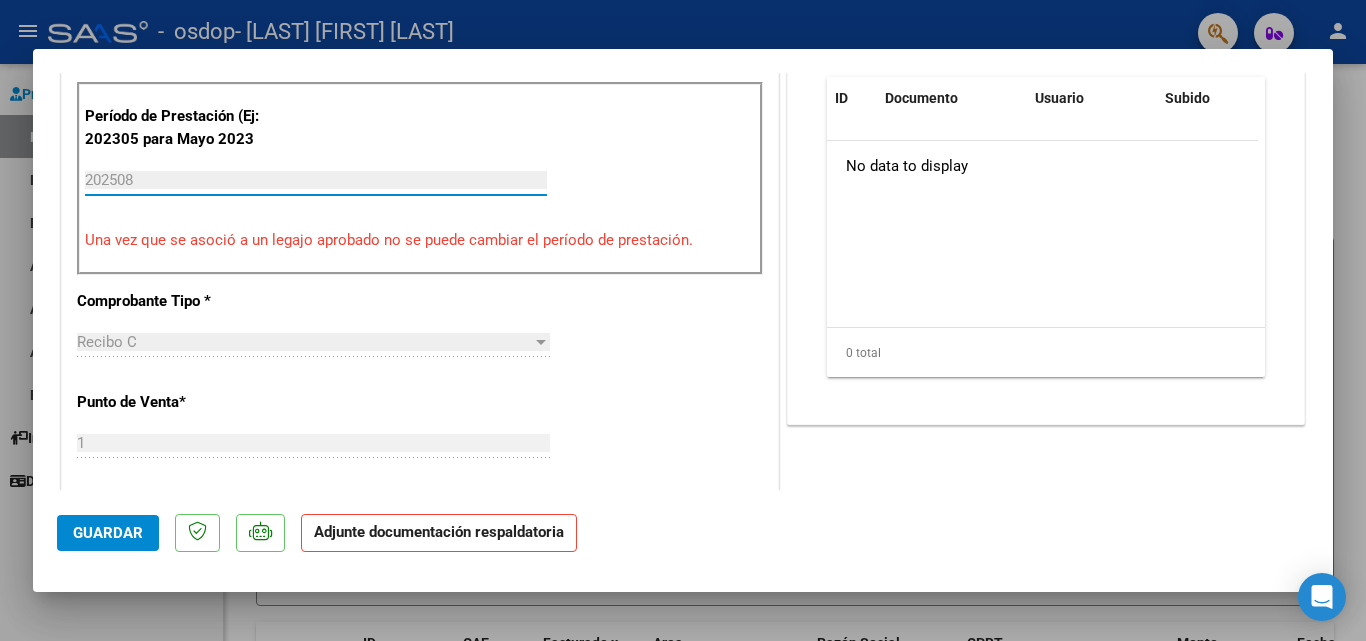 drag, startPoint x: 1339, startPoint y: 246, endPoint x: 257, endPoint y: 172, distance: 1084.5276 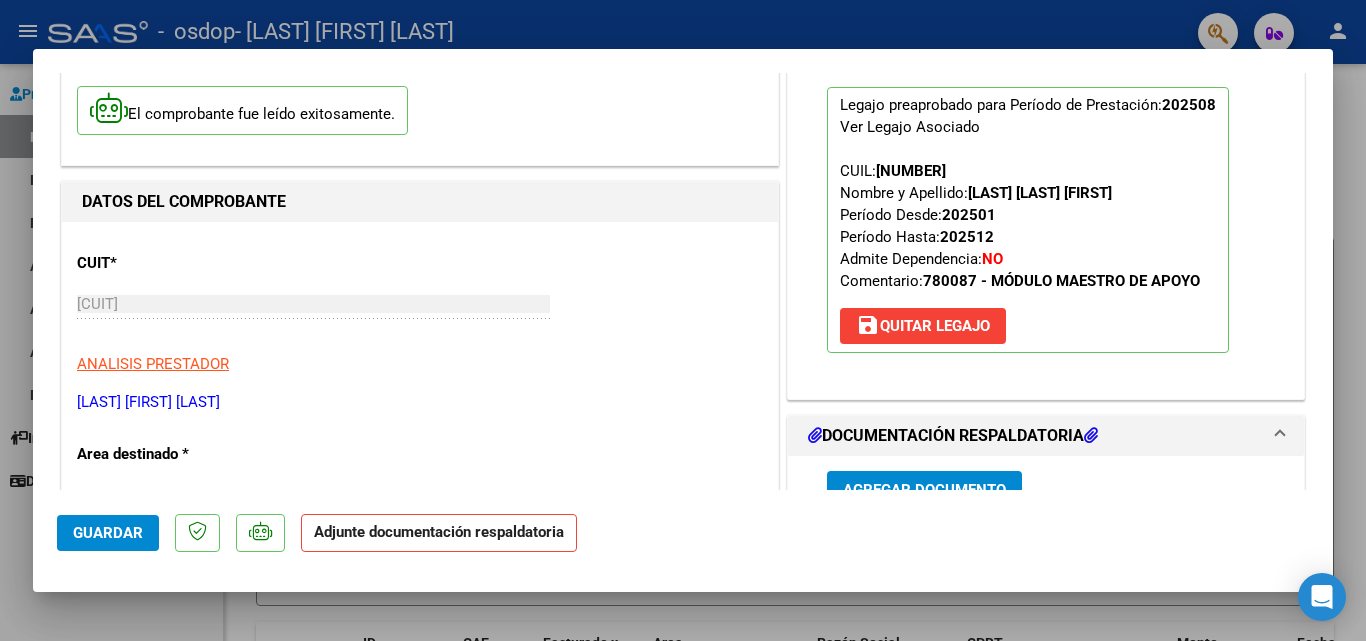scroll, scrollTop: 149, scrollLeft: 0, axis: vertical 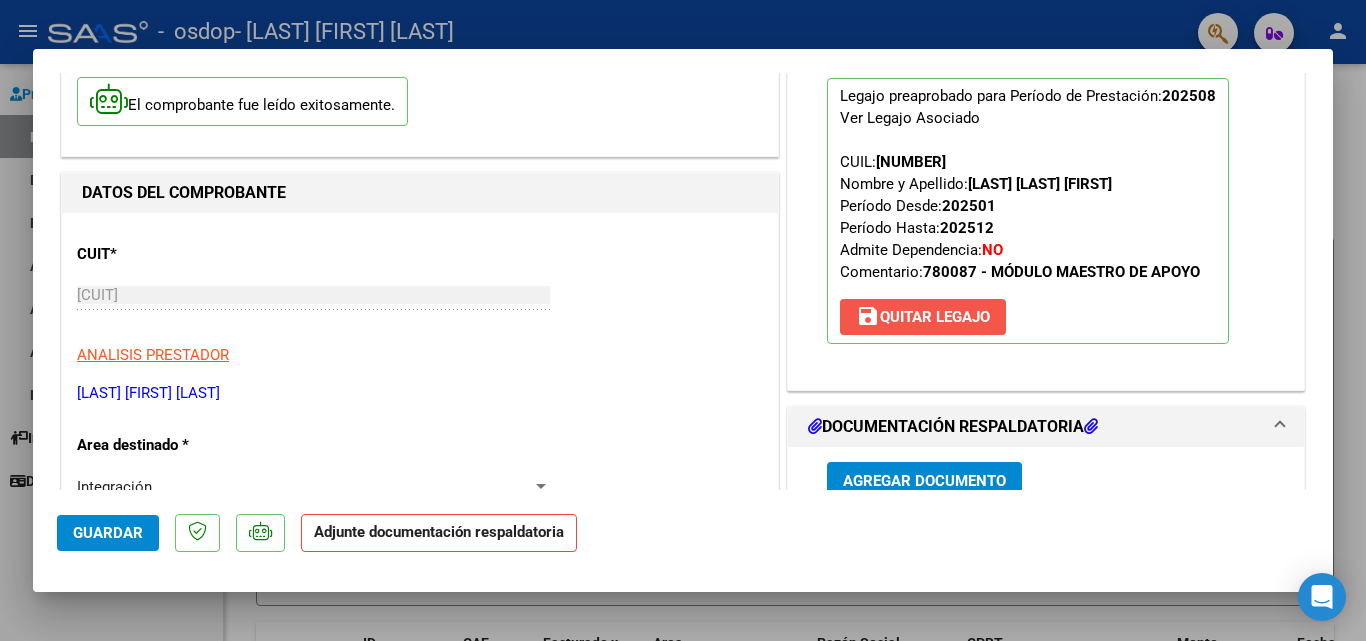 click on "save  Quitar Legajo" at bounding box center (923, 317) 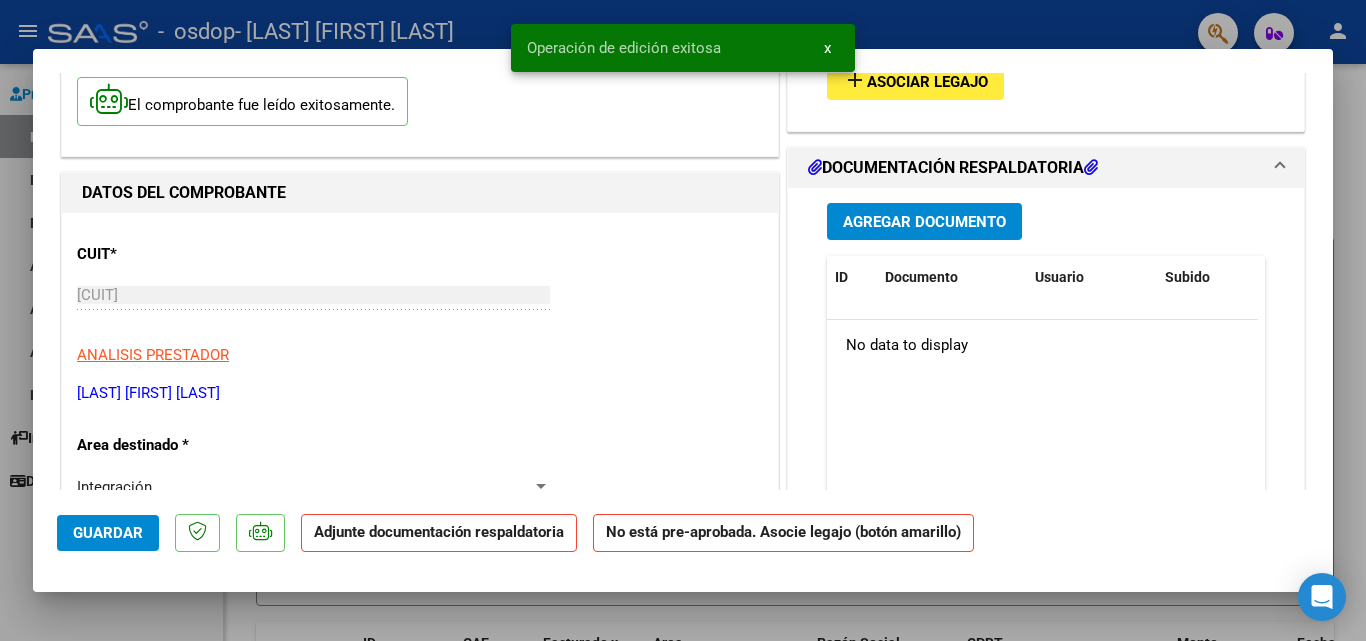 drag, startPoint x: 1327, startPoint y: 177, endPoint x: 1356, endPoint y: 252, distance: 80.411446 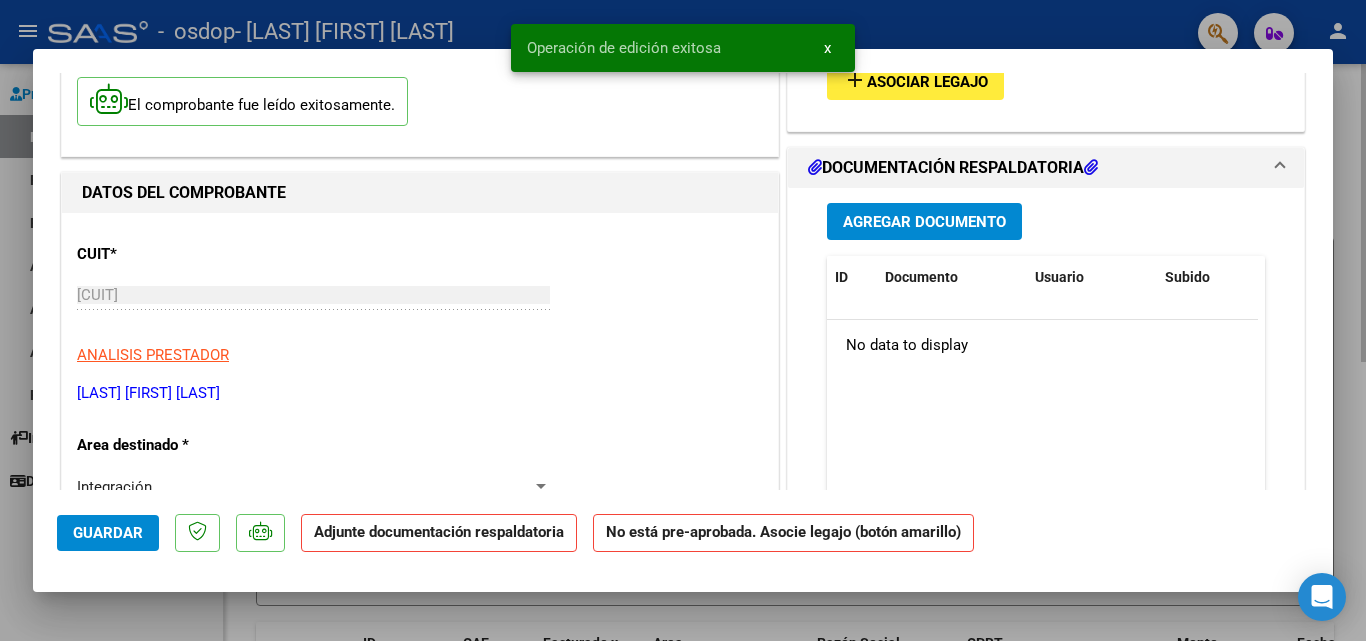 type 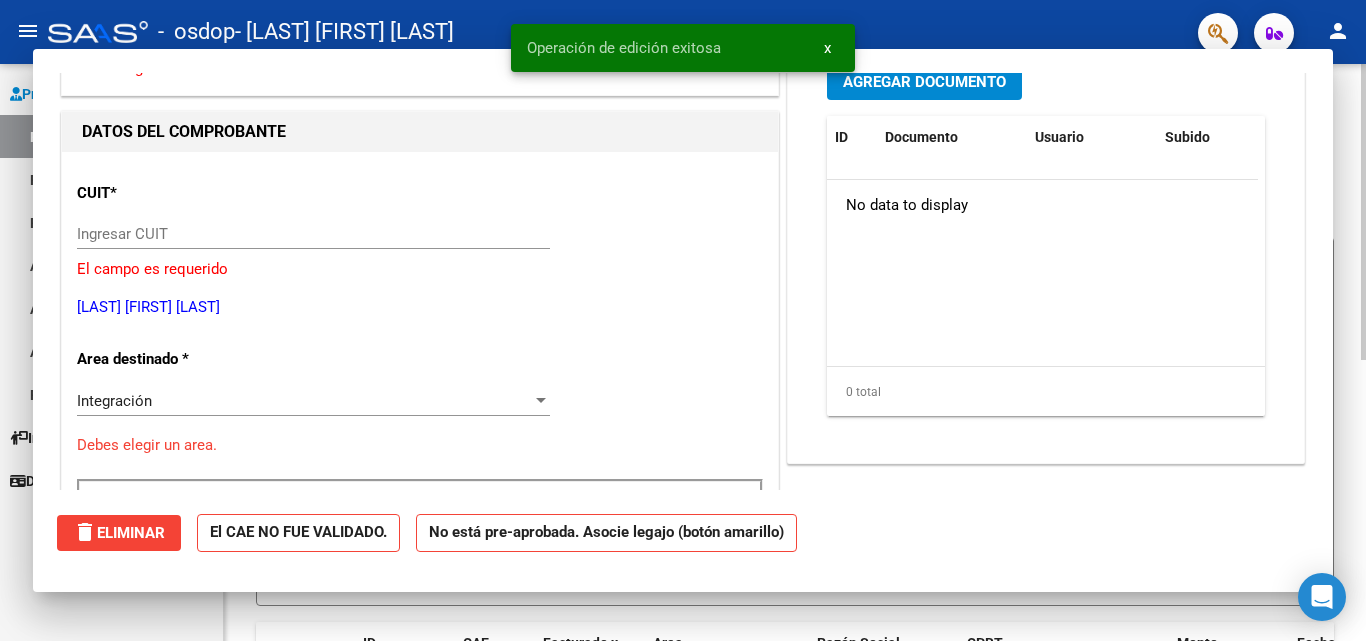 scroll, scrollTop: 161, scrollLeft: 0, axis: vertical 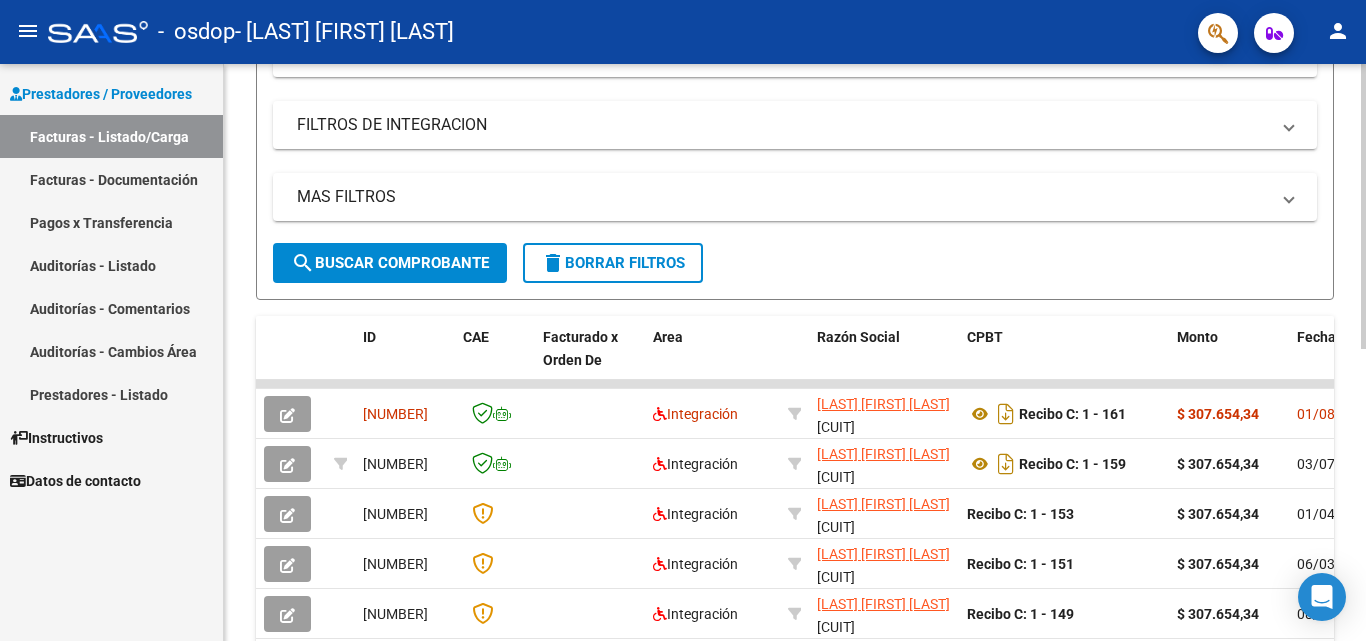 click 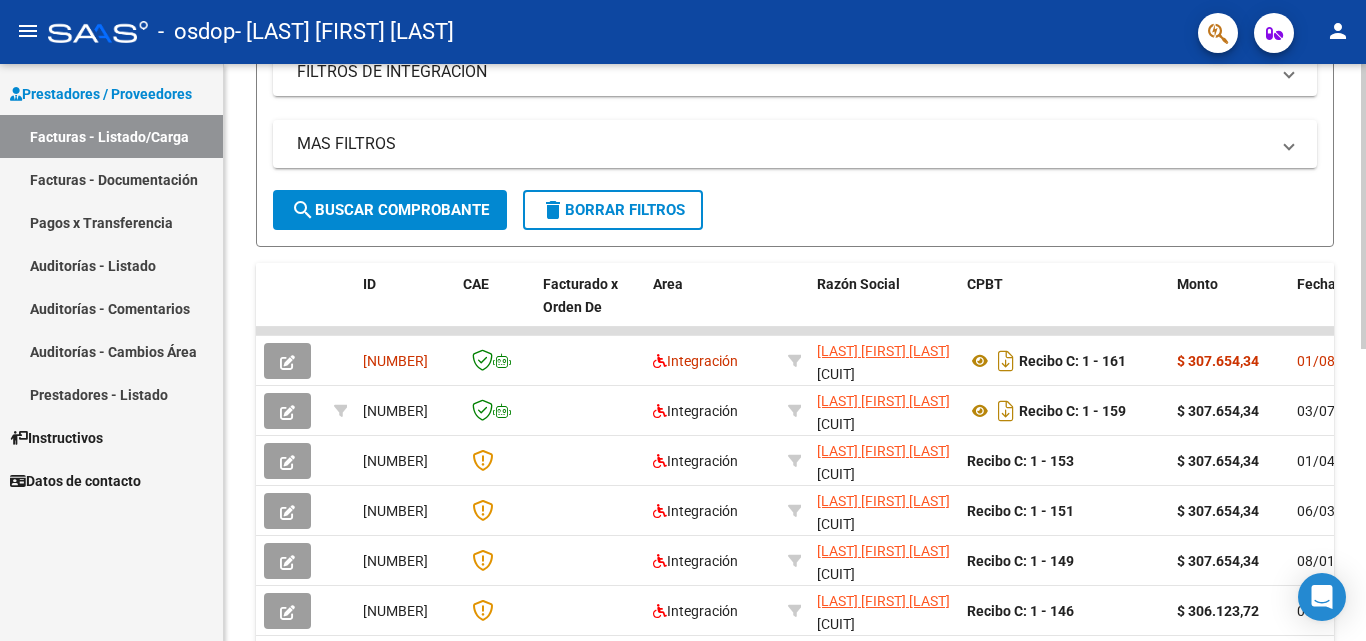 scroll, scrollTop: 361, scrollLeft: 0, axis: vertical 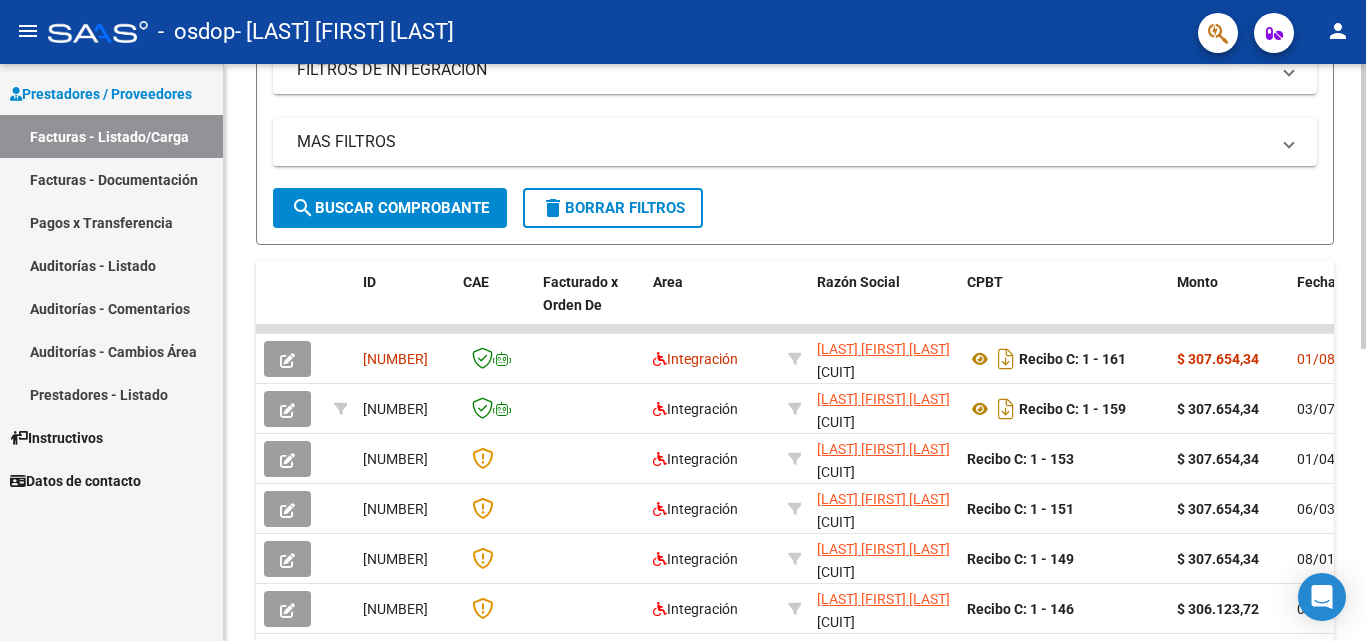 click 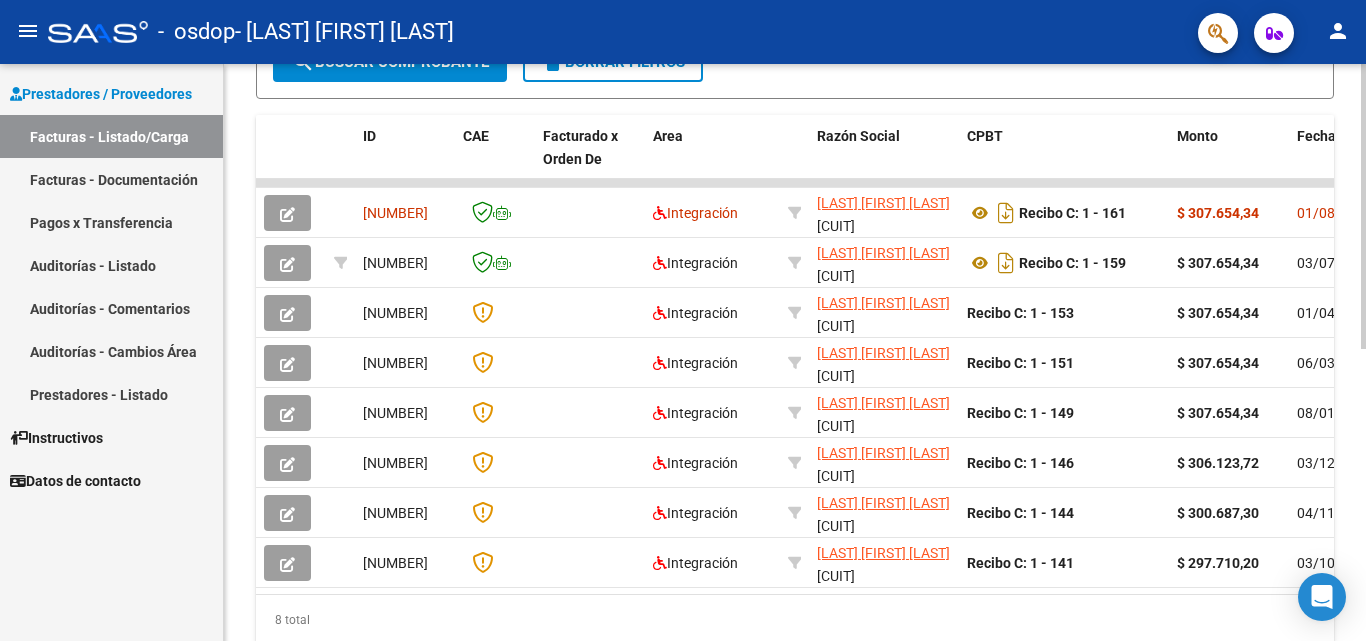 scroll, scrollTop: 582, scrollLeft: 0, axis: vertical 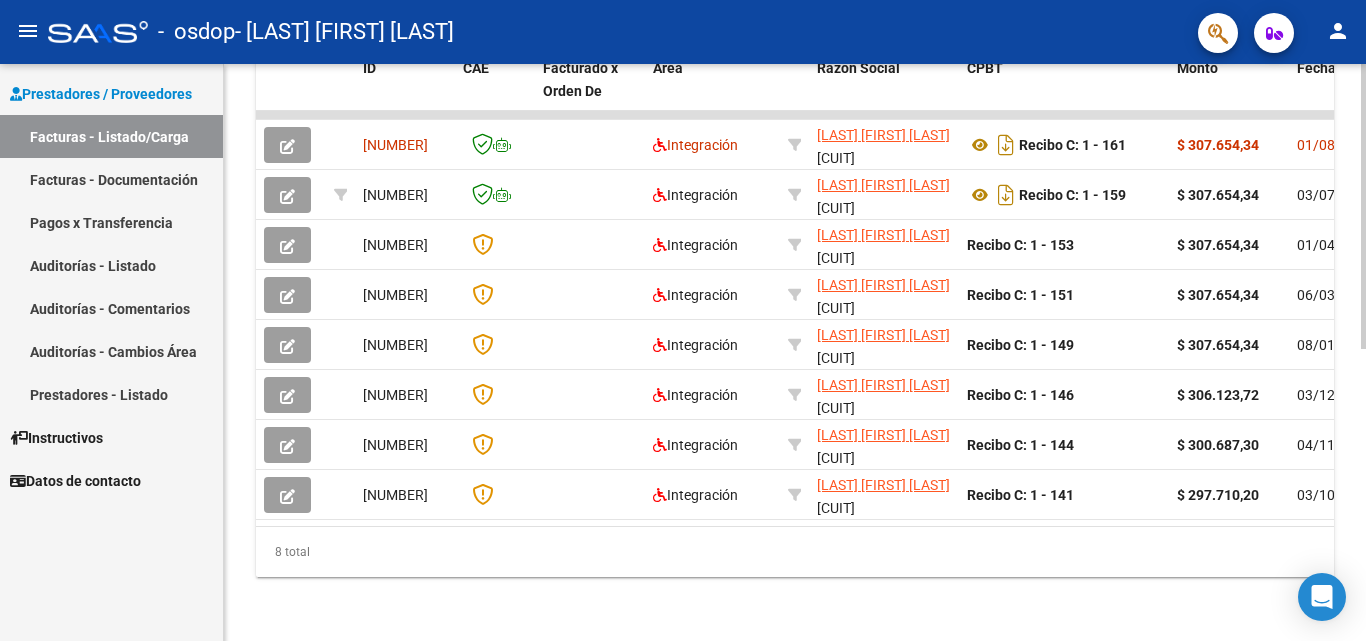 click 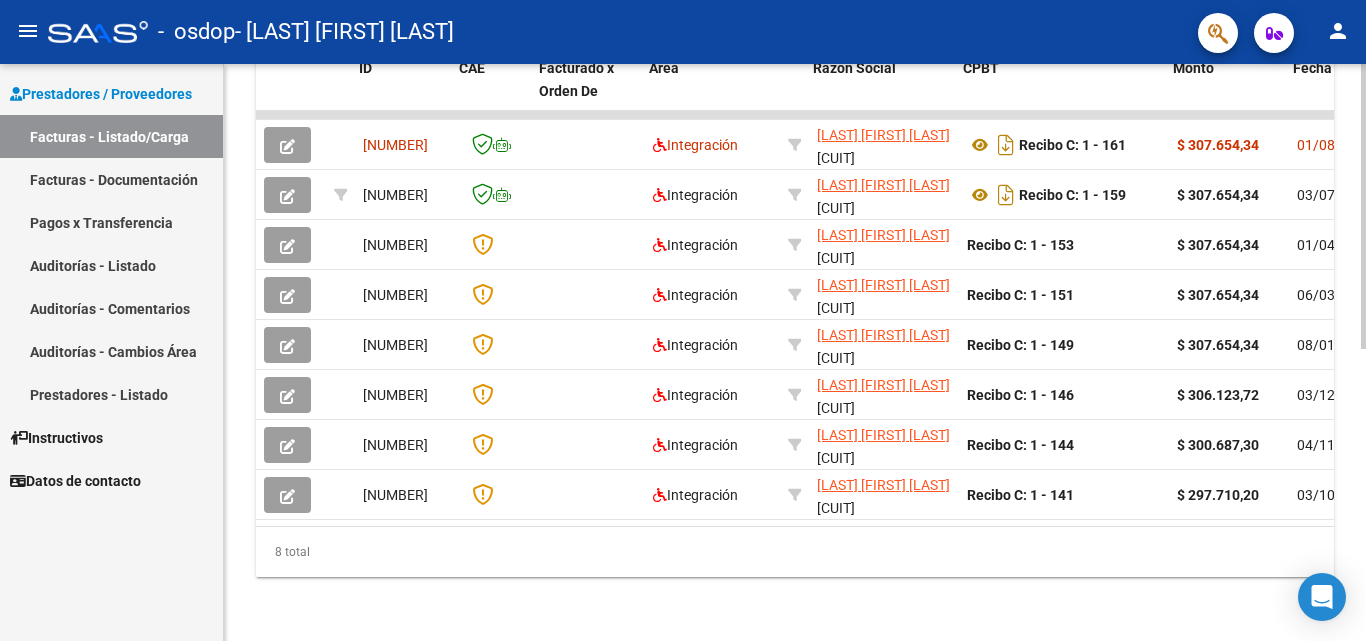 scroll, scrollTop: 0, scrollLeft: 8, axis: horizontal 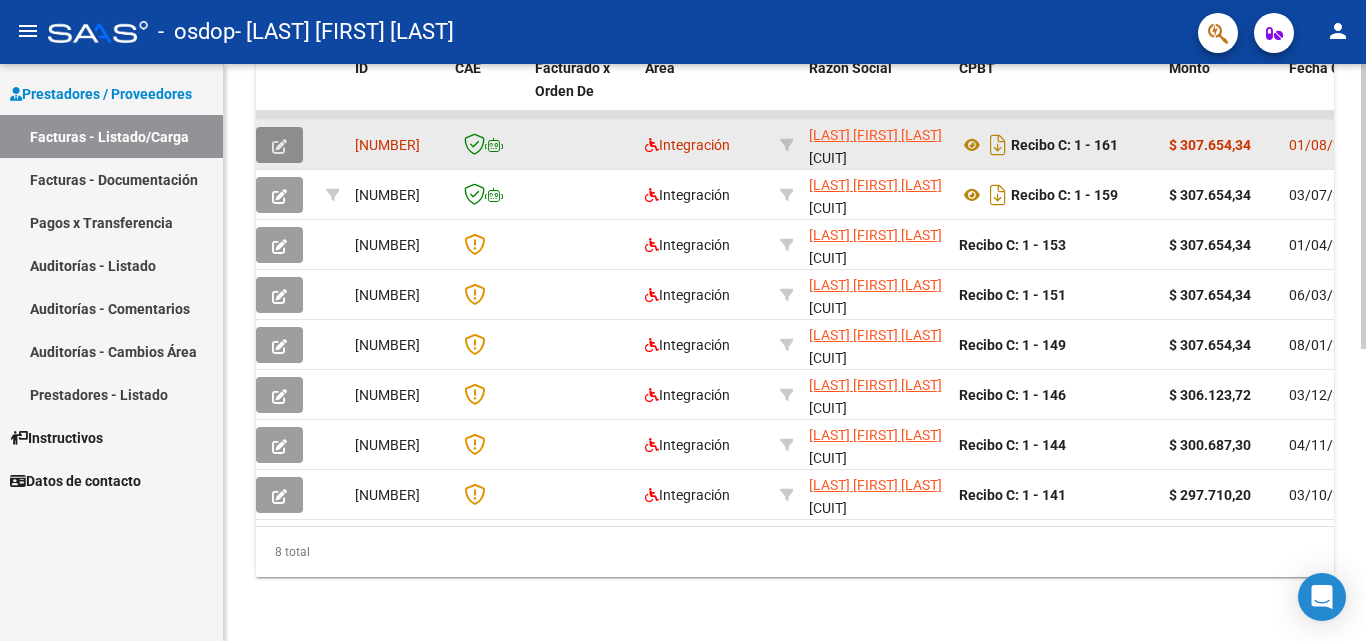 click 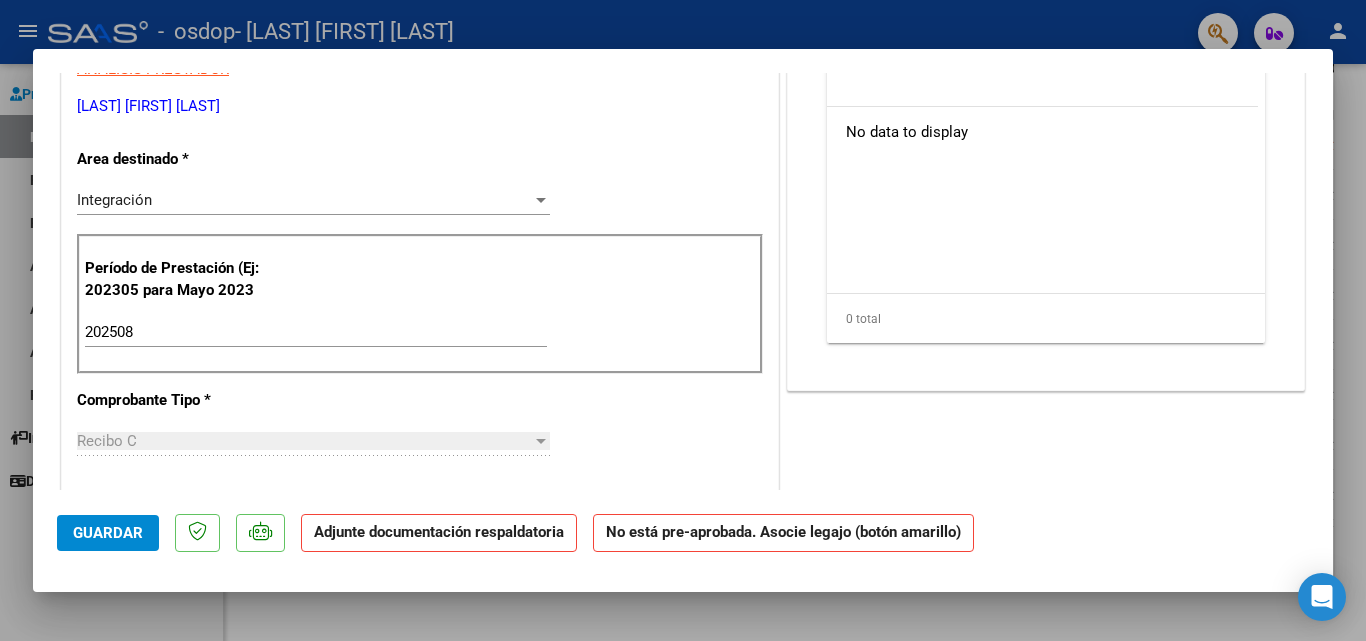 scroll, scrollTop: 384, scrollLeft: 0, axis: vertical 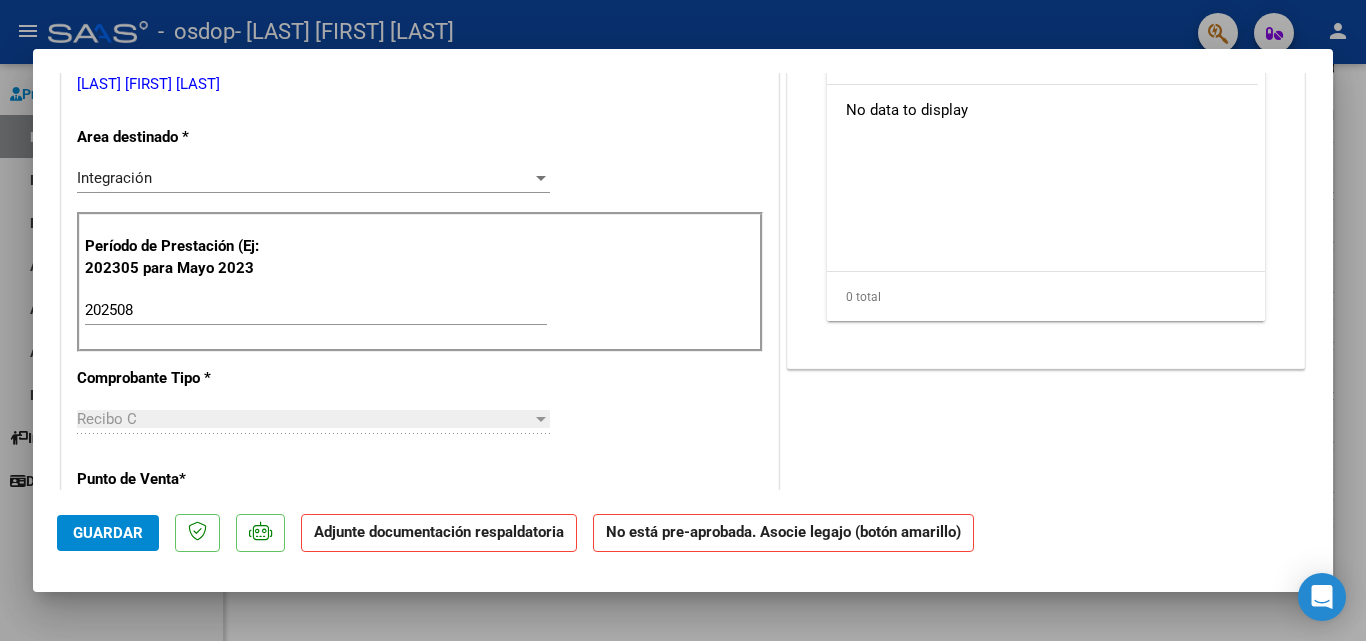 click on "[NUMBER] Ingrese el Período de Prestación como indica el ejemplo" at bounding box center (316, 310) 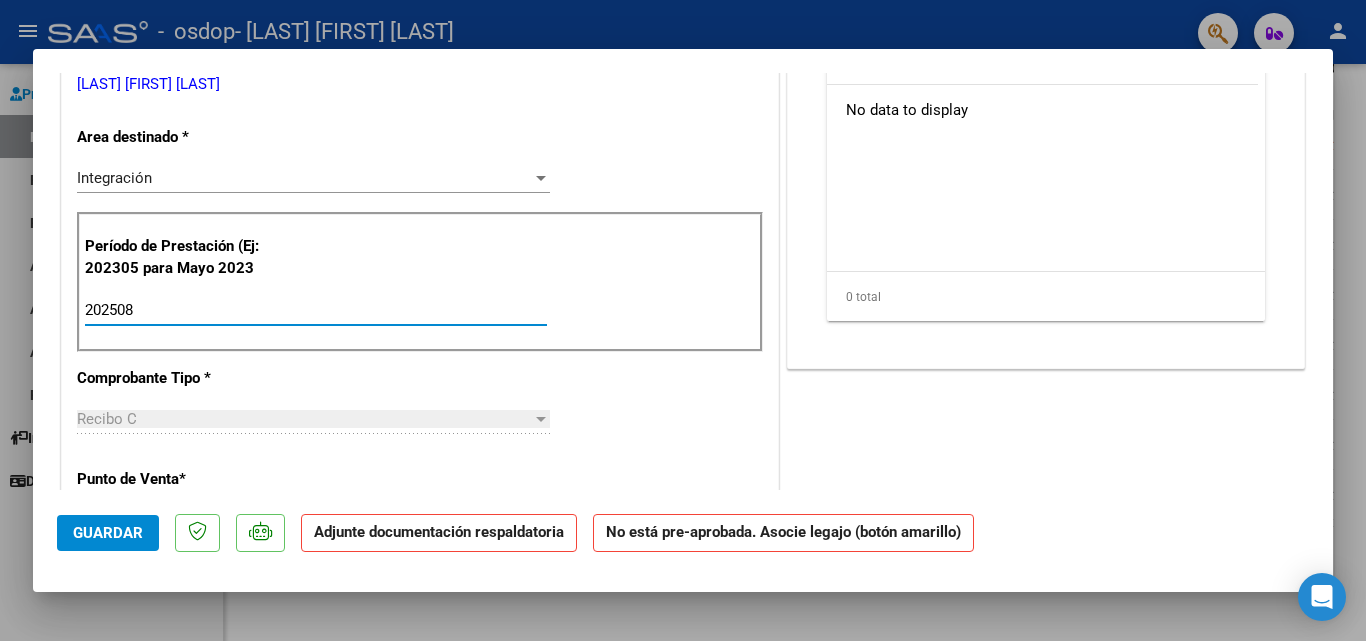click on "202508" at bounding box center (316, 310) 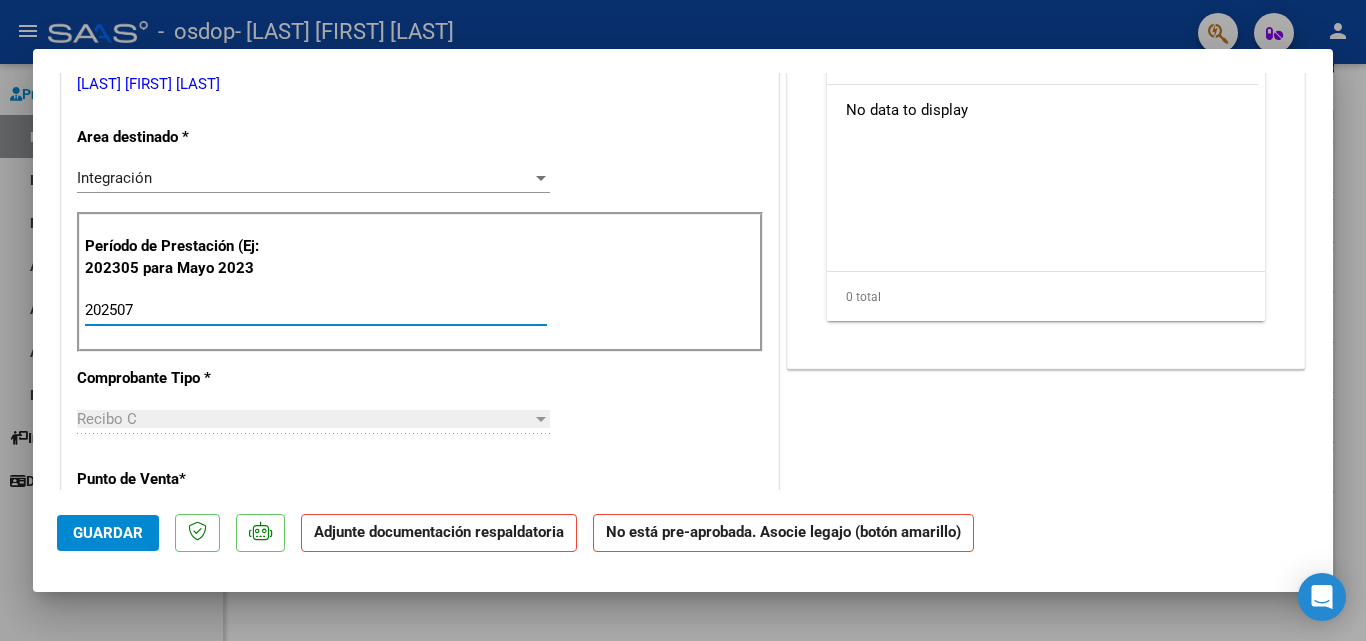 type on "202507" 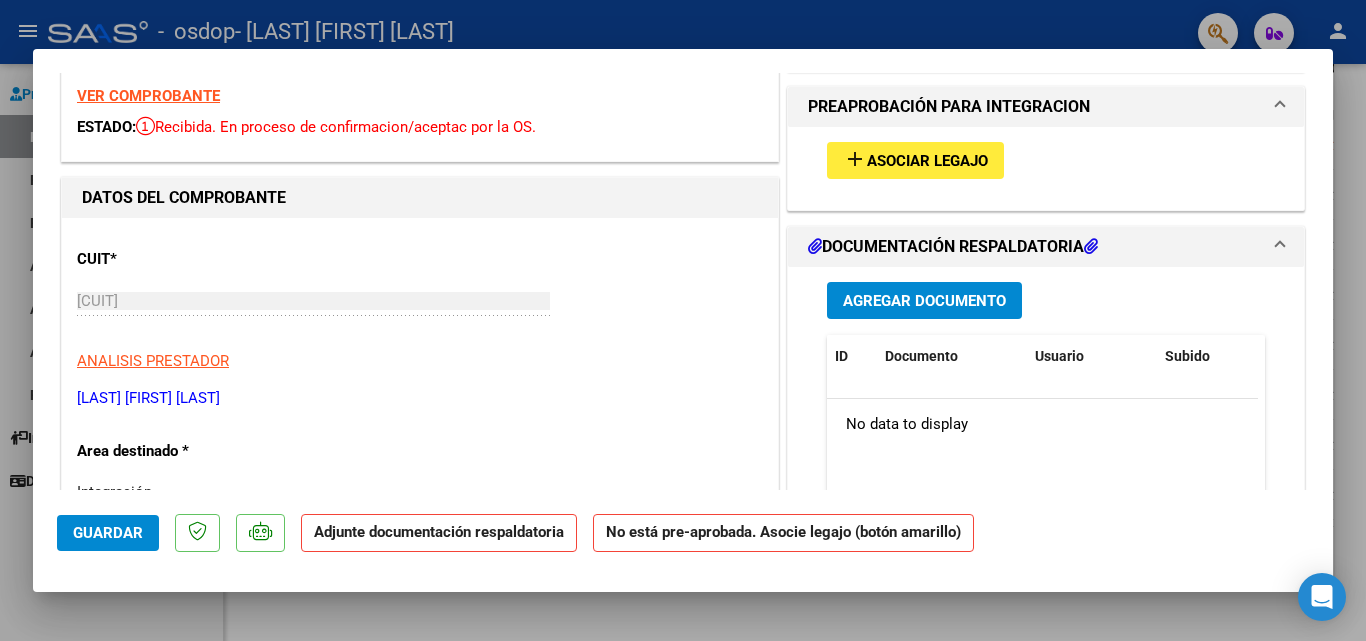 scroll, scrollTop: 0, scrollLeft: 0, axis: both 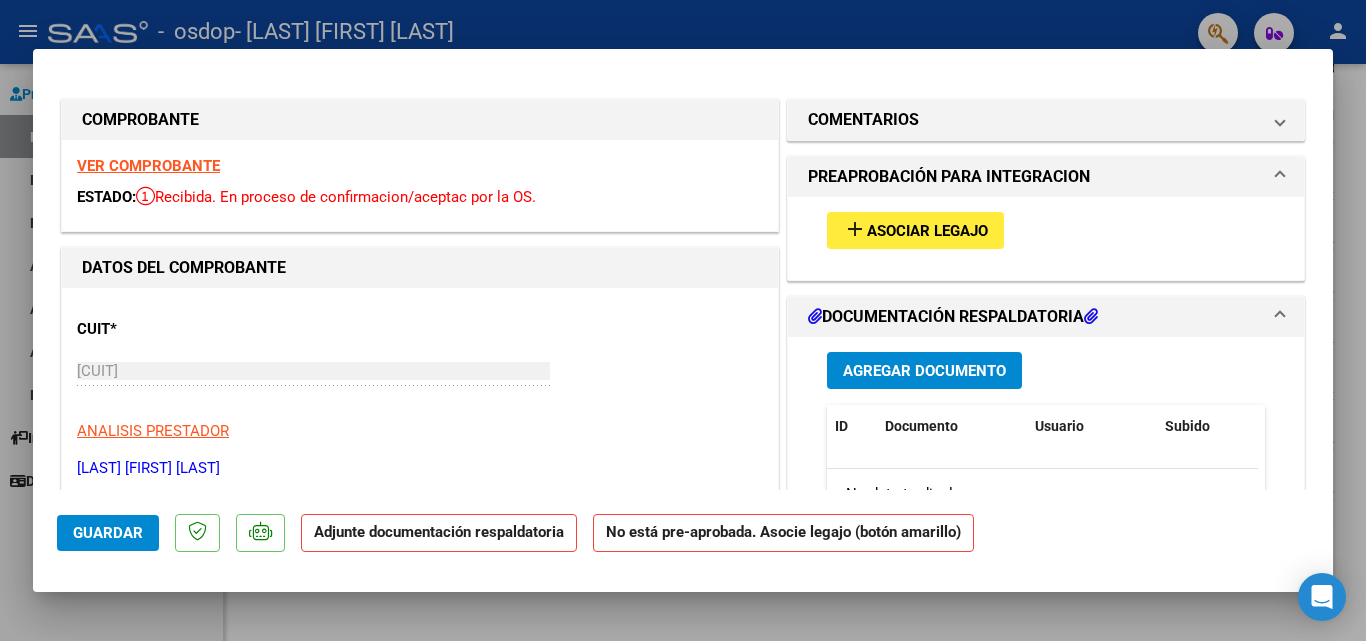 click on "Asociar Legajo" at bounding box center (927, 231) 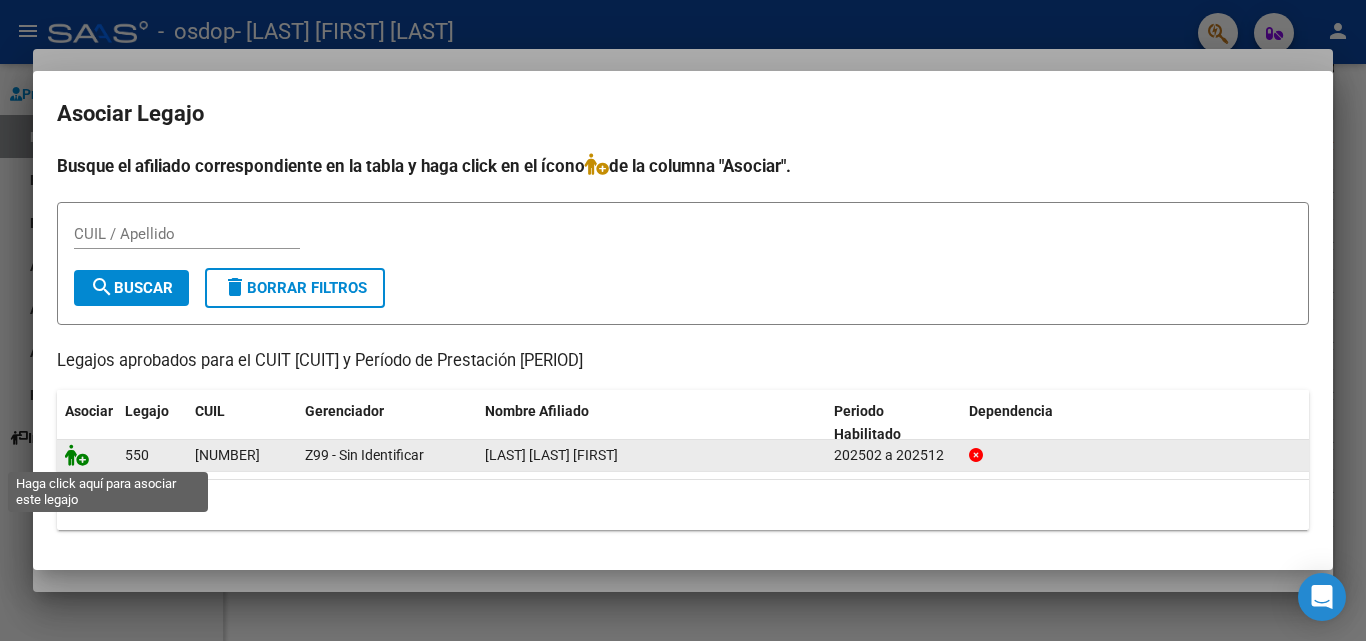 click 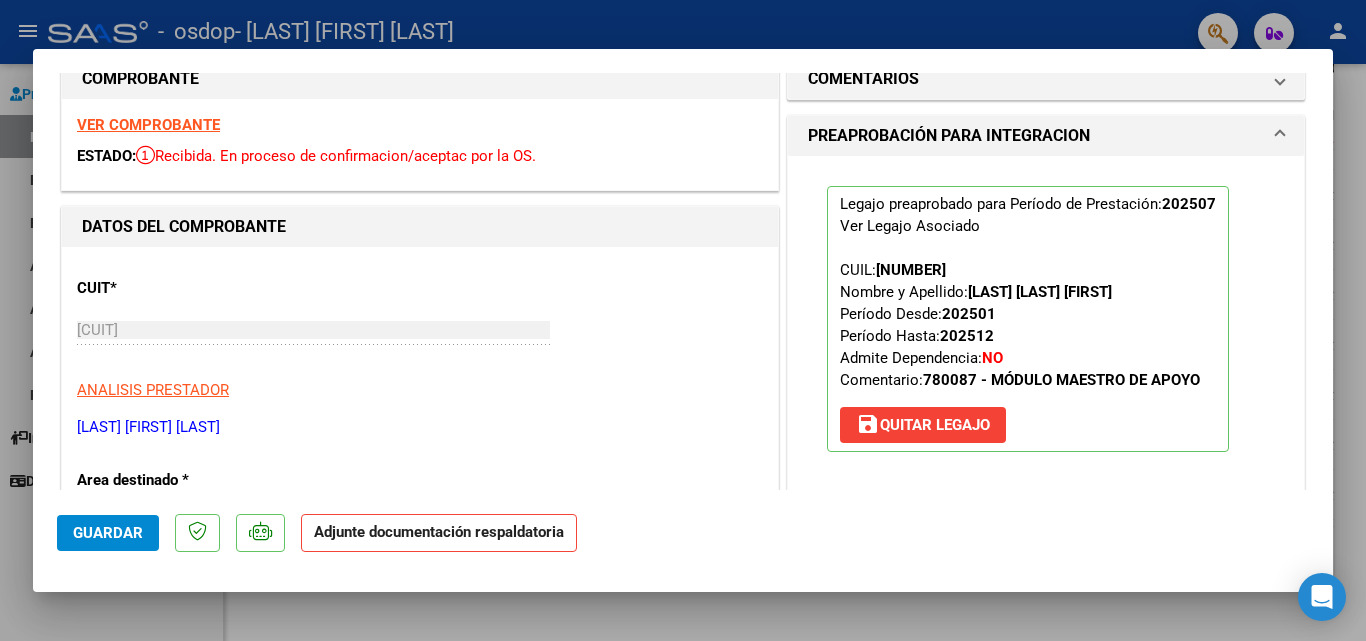 scroll, scrollTop: 50, scrollLeft: 0, axis: vertical 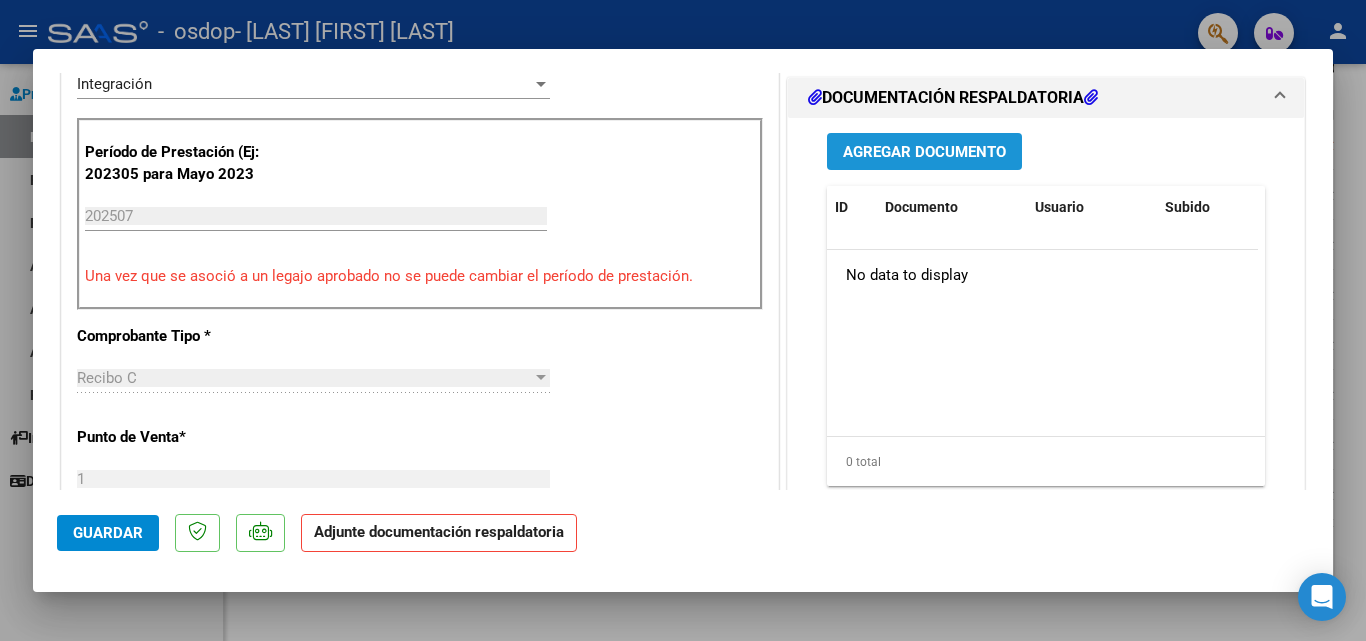 click on "Agregar Documento" at bounding box center [924, 152] 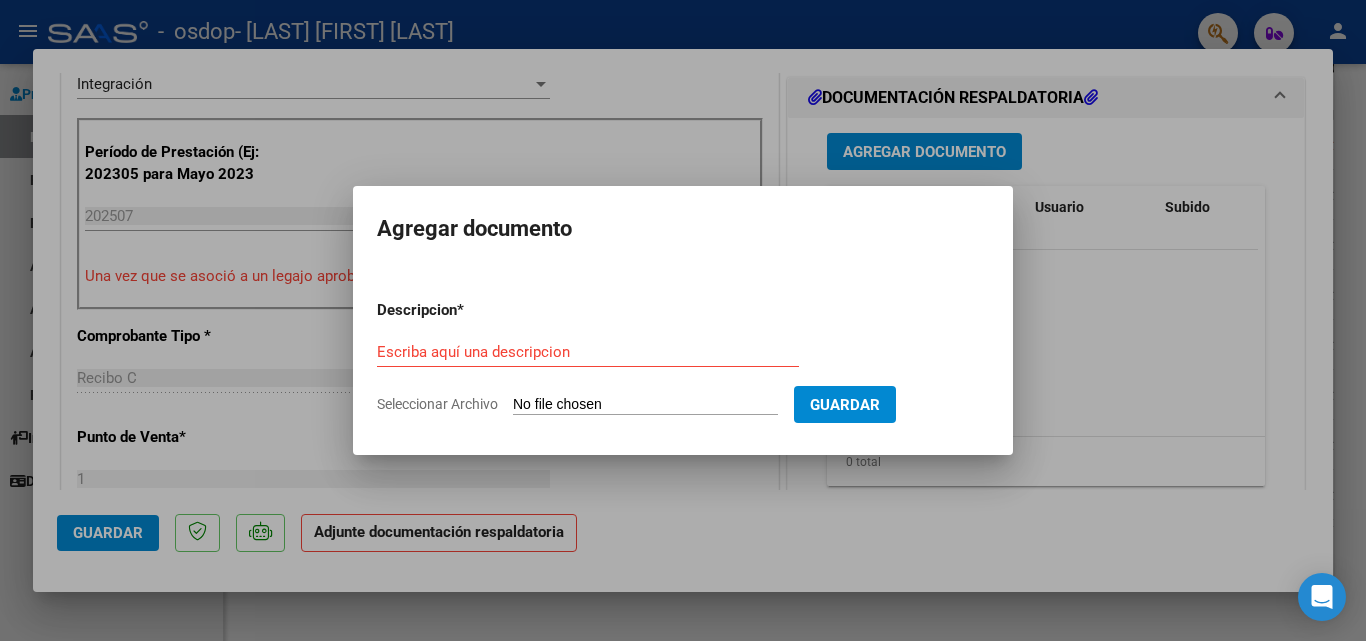 click on "Seleccionar Archivo" at bounding box center [645, 405] 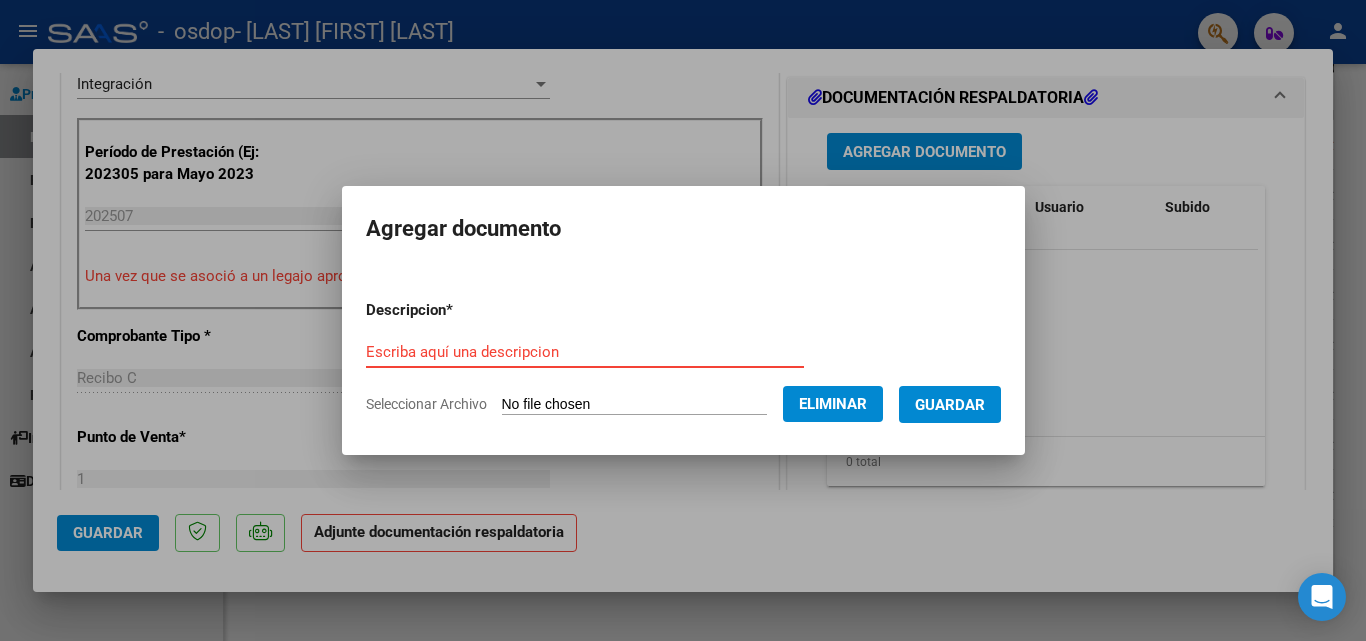 click on "Escriba aquí una descripcion" at bounding box center (585, 352) 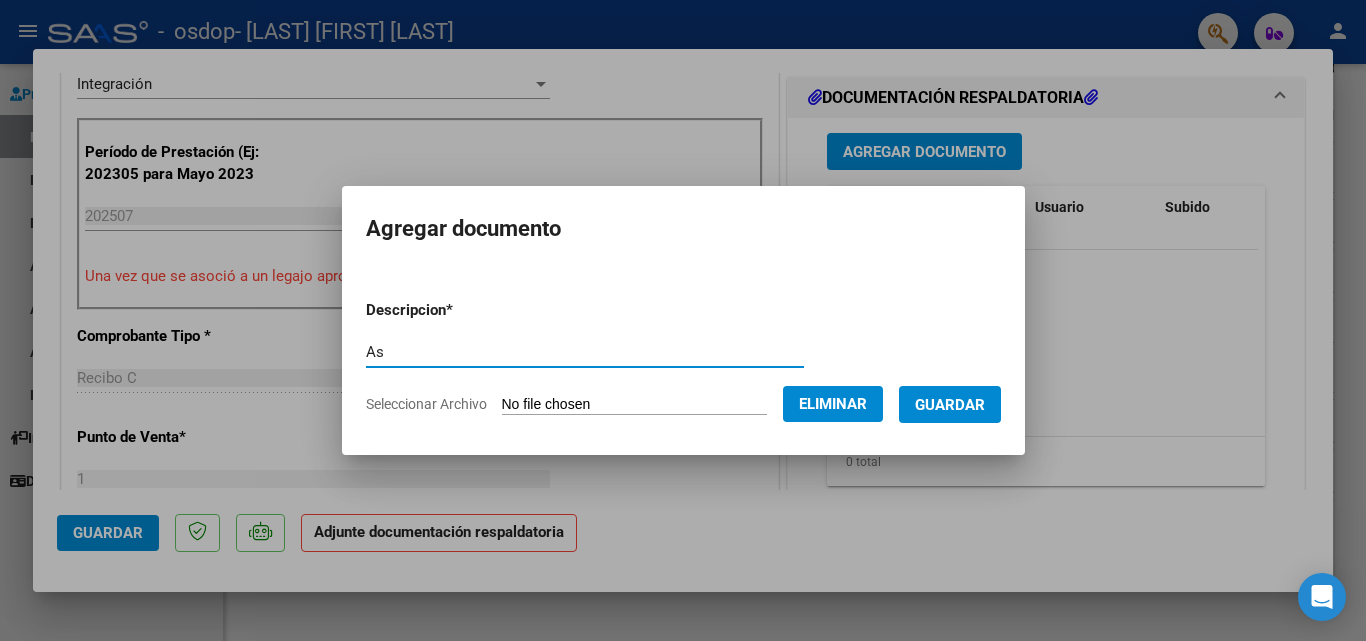 type on "A" 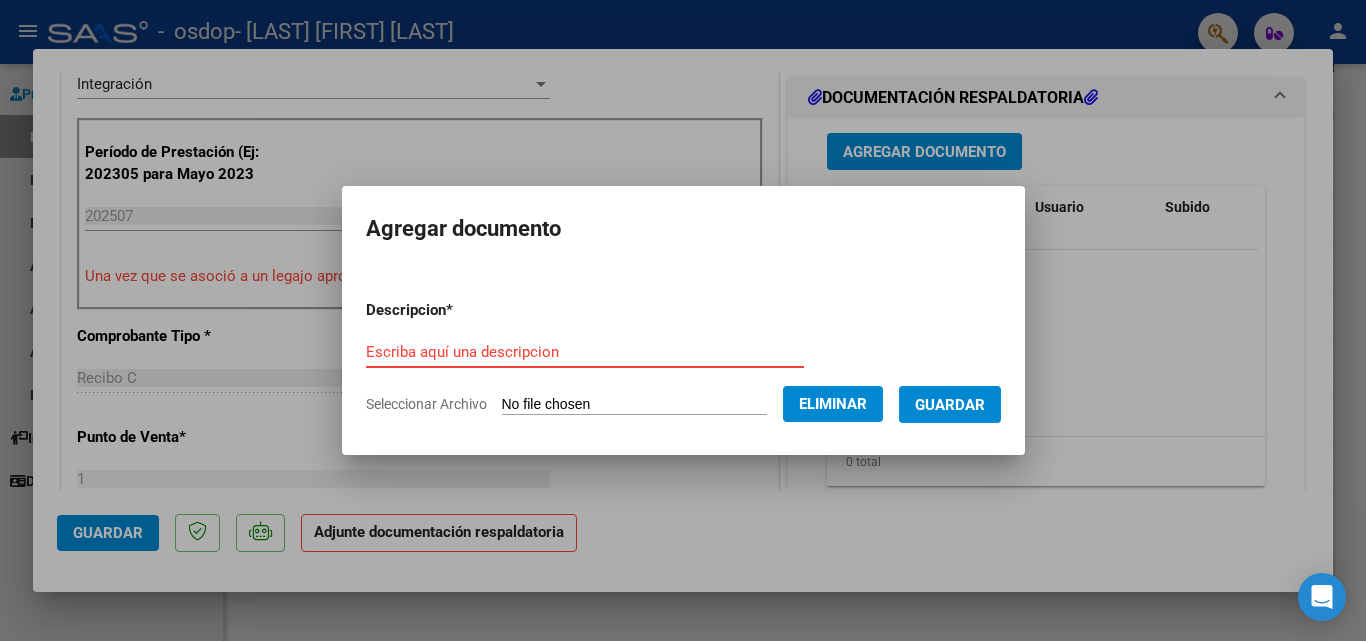 type on "p" 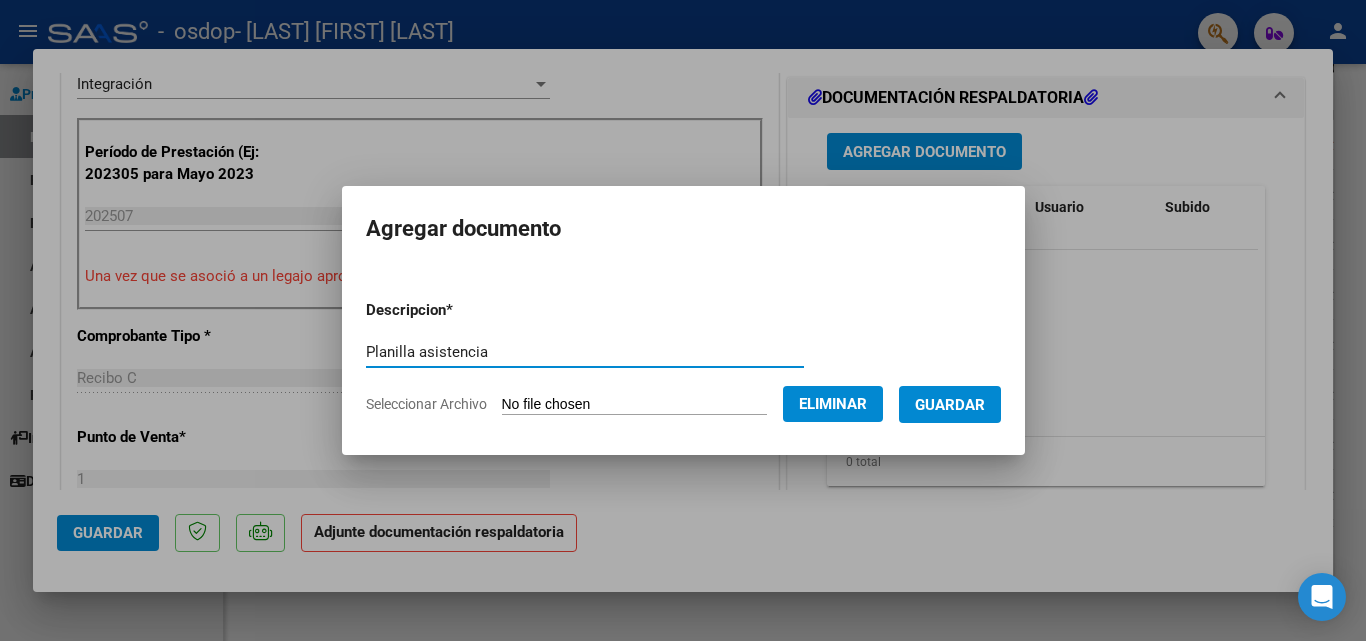 type on "Planilla asistencia" 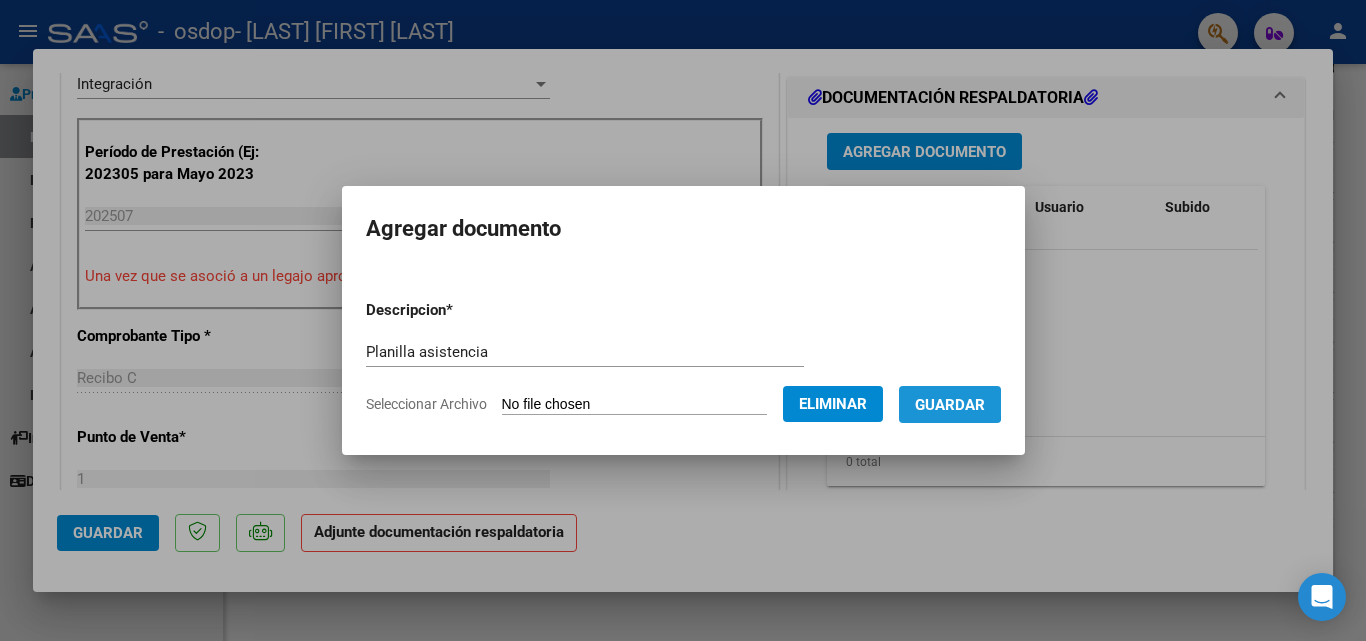 click on "Guardar" at bounding box center (950, 405) 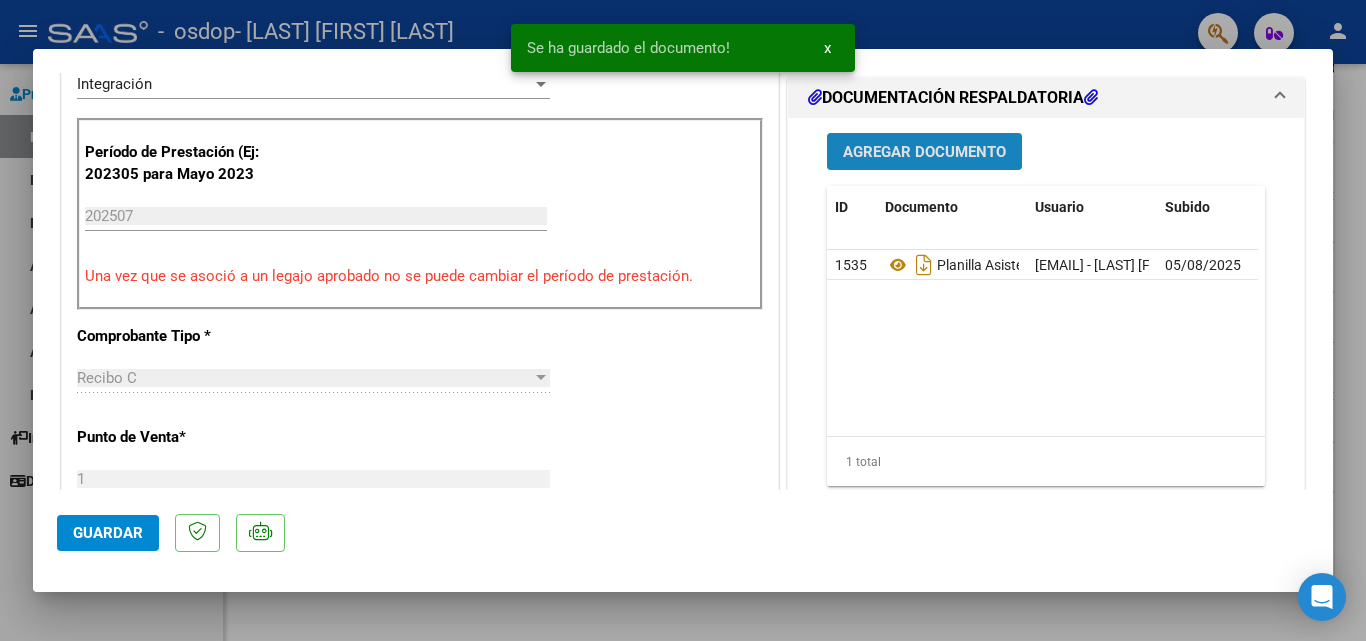 click on "Agregar Documento" at bounding box center (924, 152) 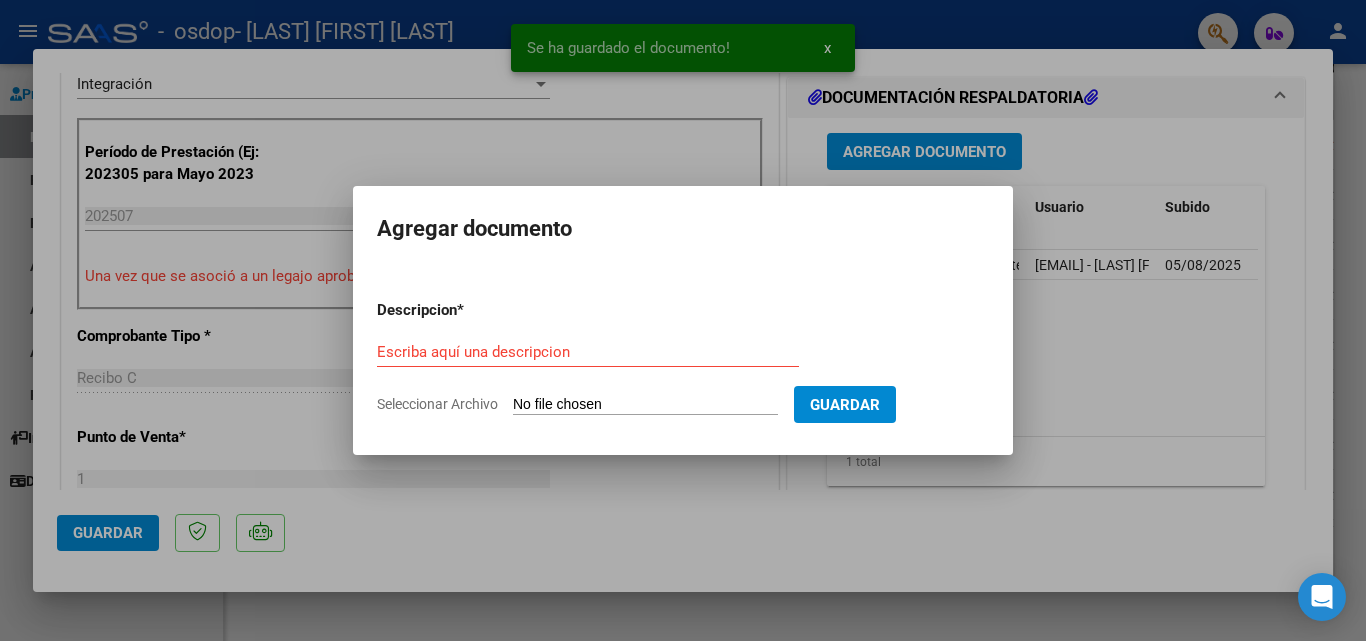 click on "Seleccionar Archivo" at bounding box center [645, 405] 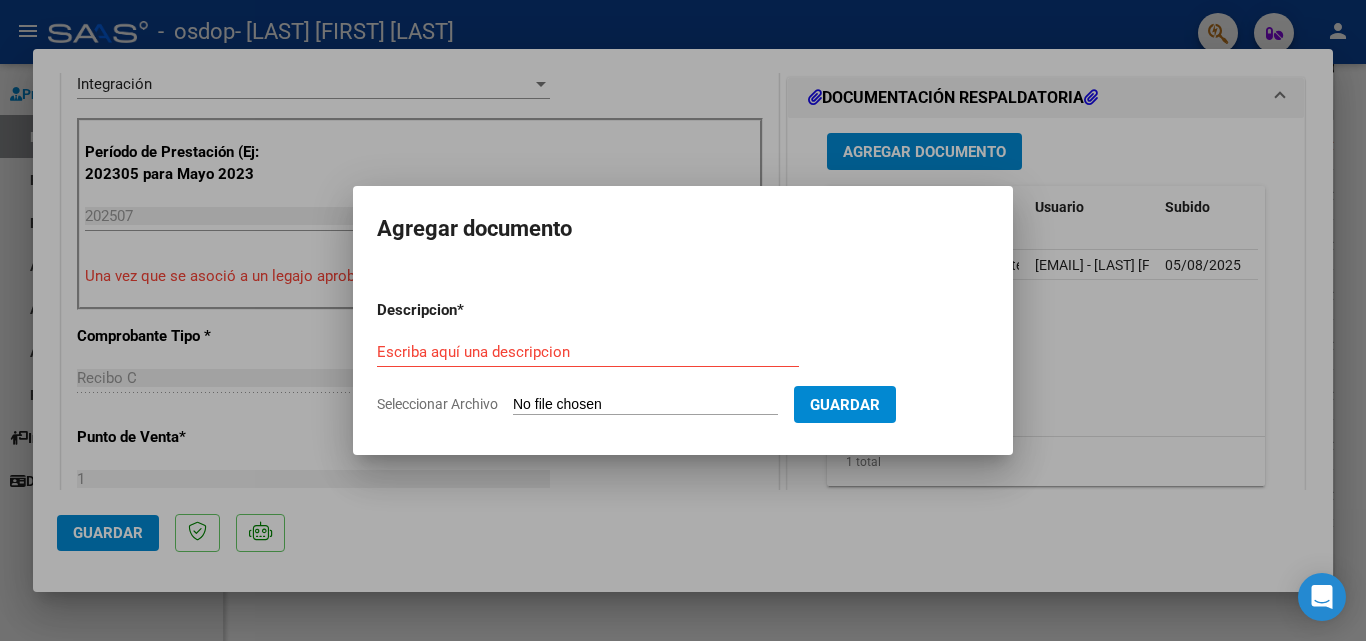 type on "C:\fakepath\Informe semestral.pdf" 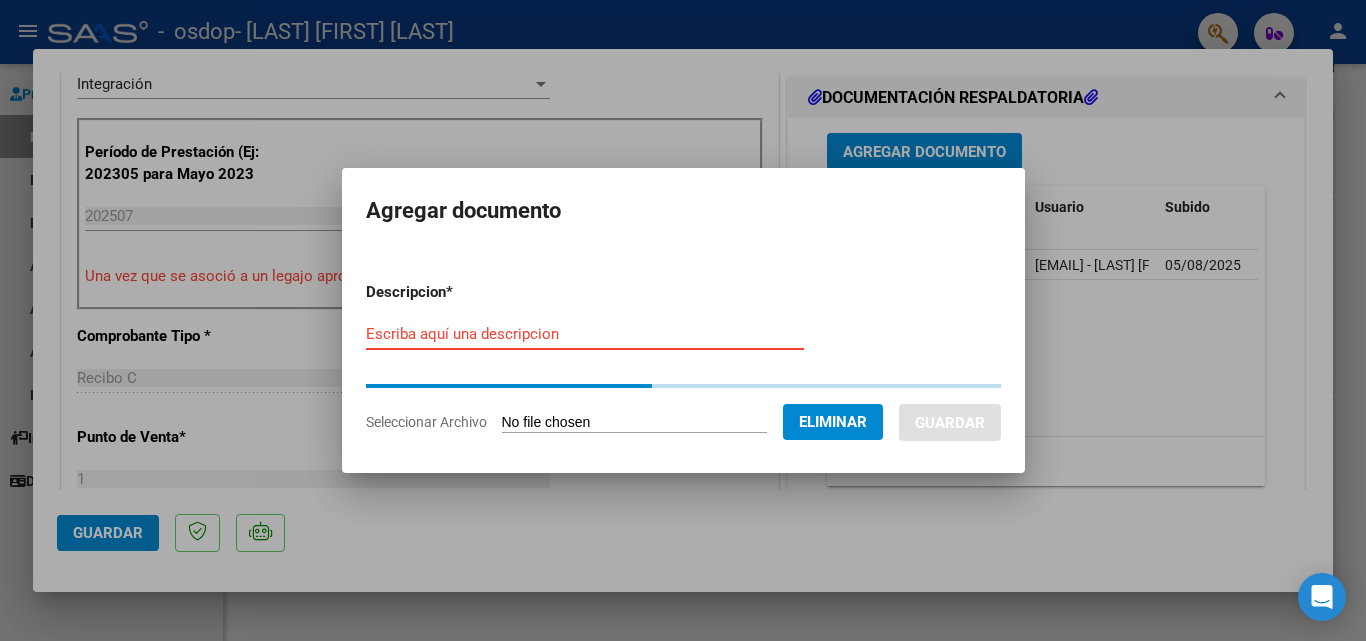 click on "Escriba aquí una descripcion" at bounding box center (585, 334) 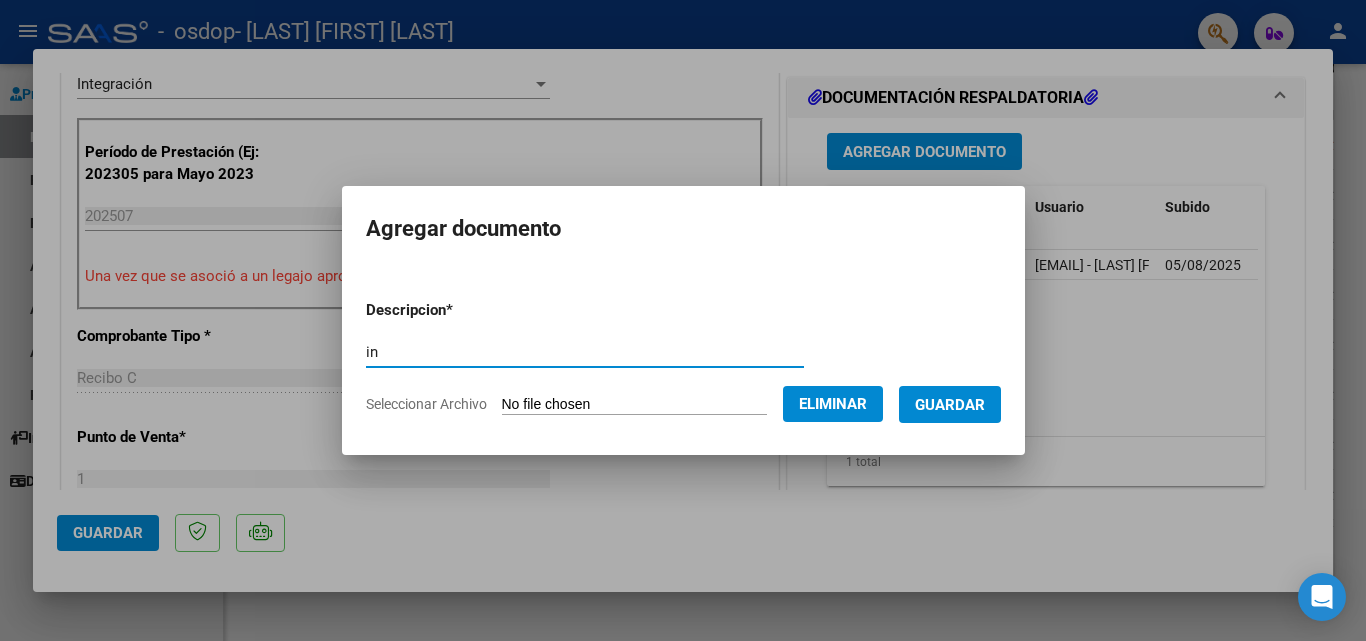 type on "i" 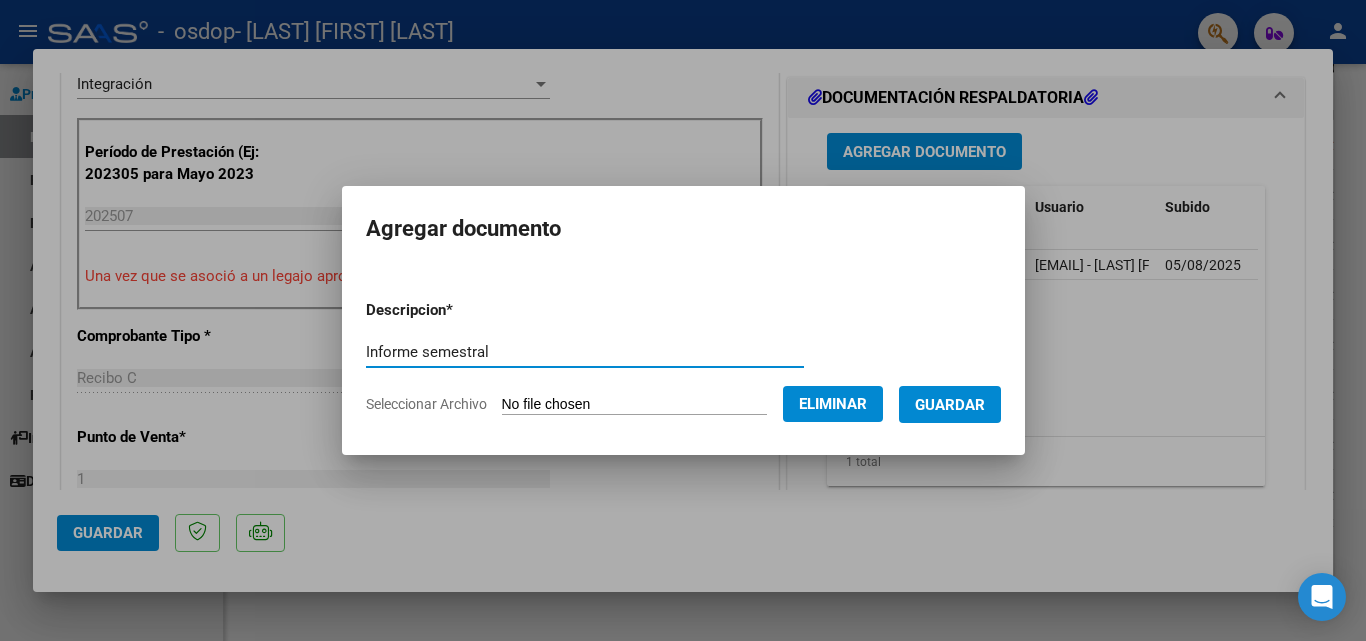 type on "Informe semestral" 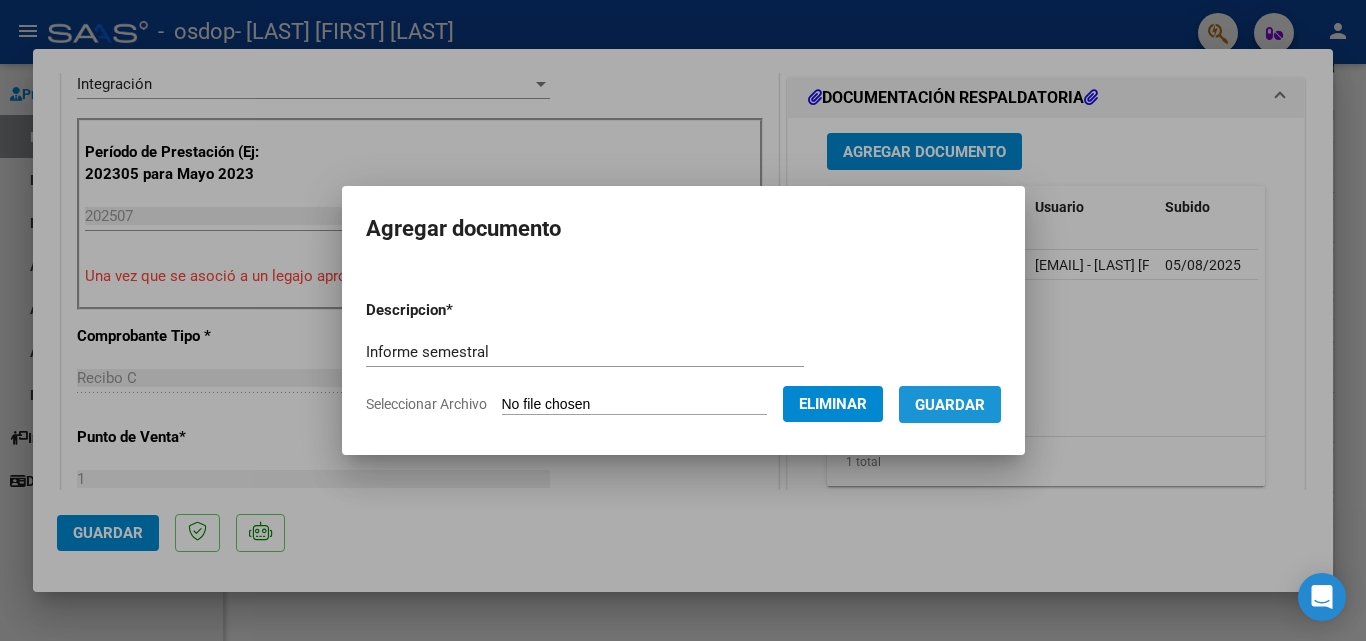 click on "Guardar" at bounding box center (950, 405) 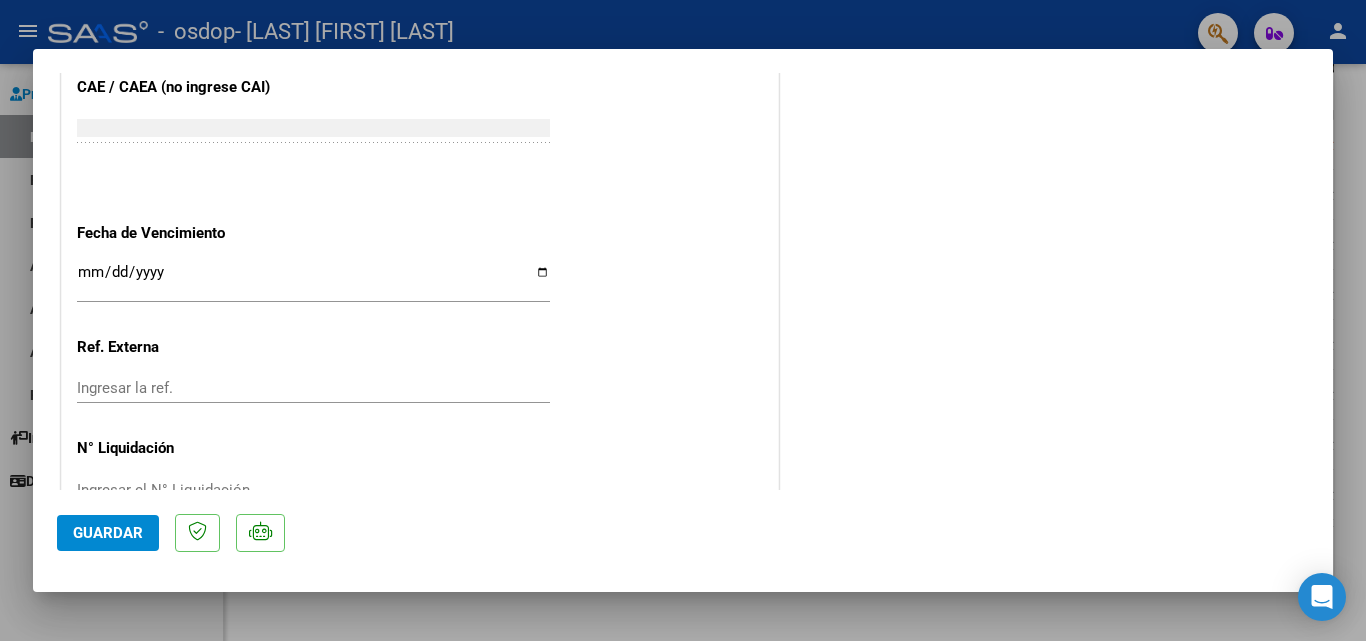 scroll, scrollTop: 1299, scrollLeft: 0, axis: vertical 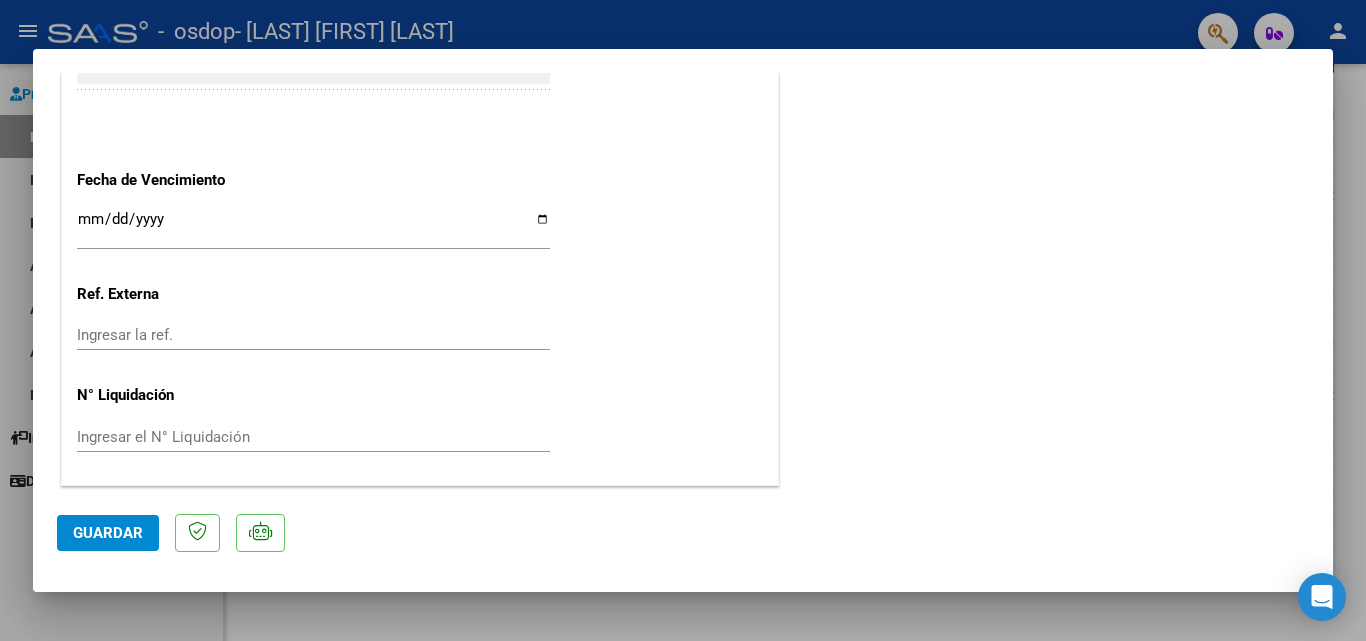 click on "Guardar" 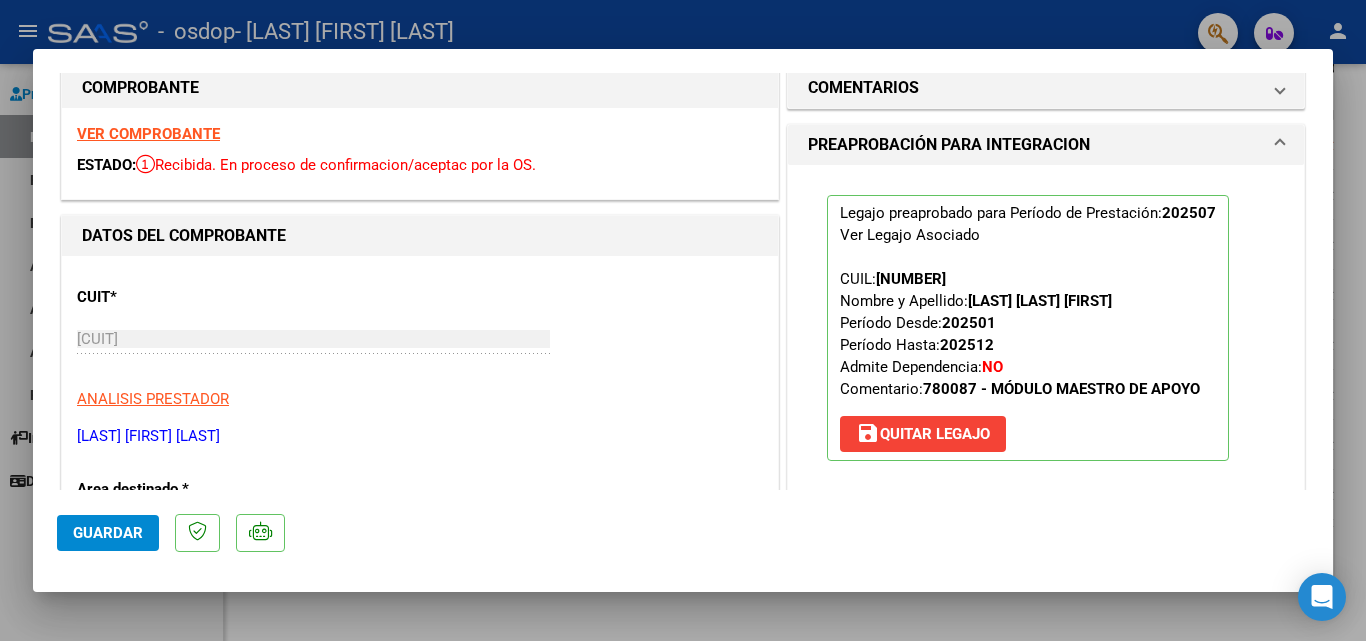 scroll, scrollTop: 0, scrollLeft: 0, axis: both 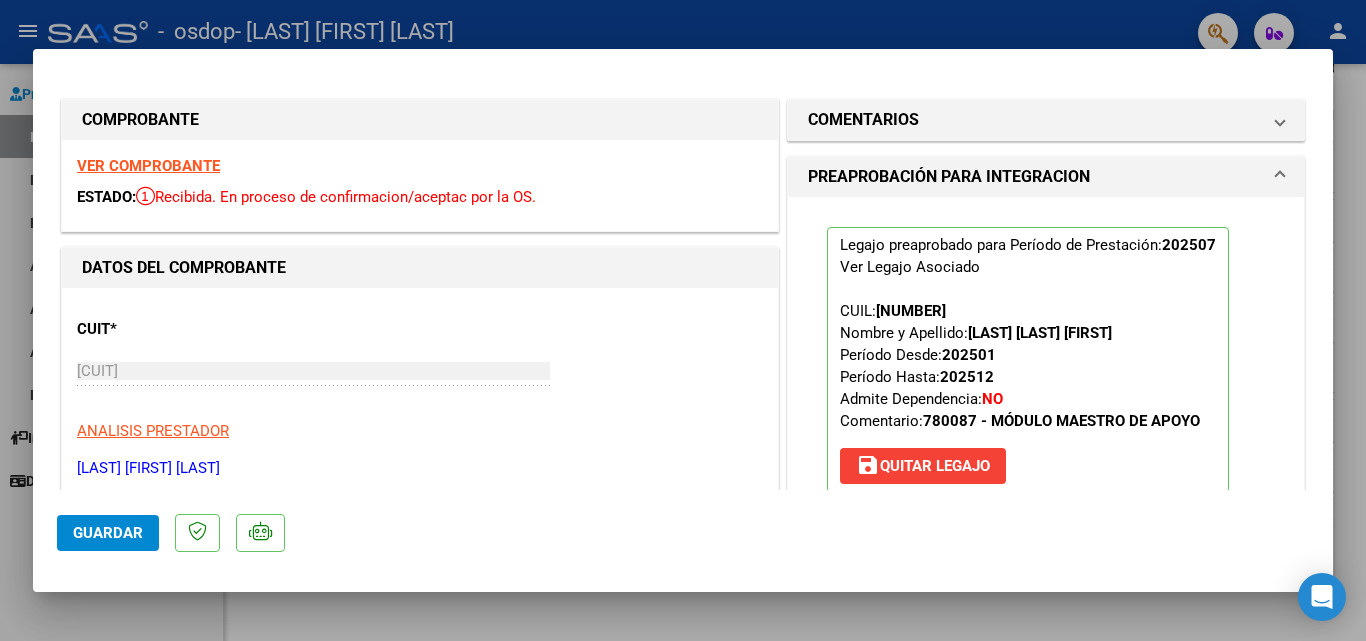 click at bounding box center [683, 320] 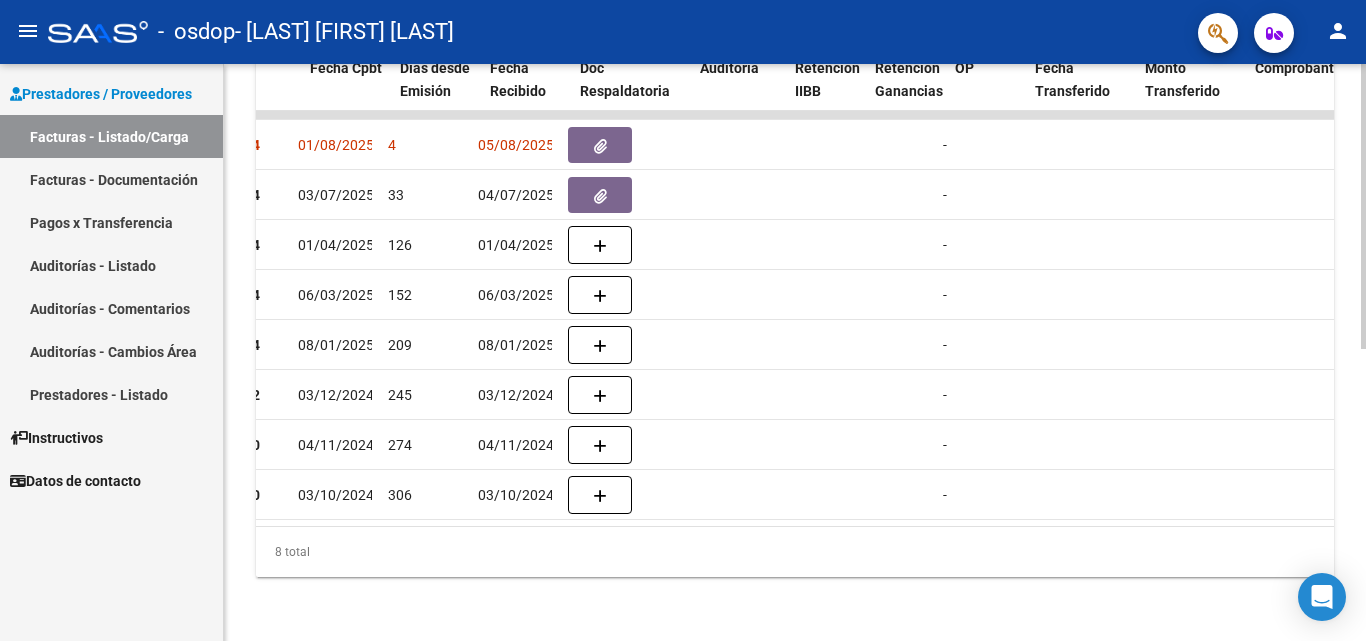 scroll, scrollTop: 0, scrollLeft: 979, axis: horizontal 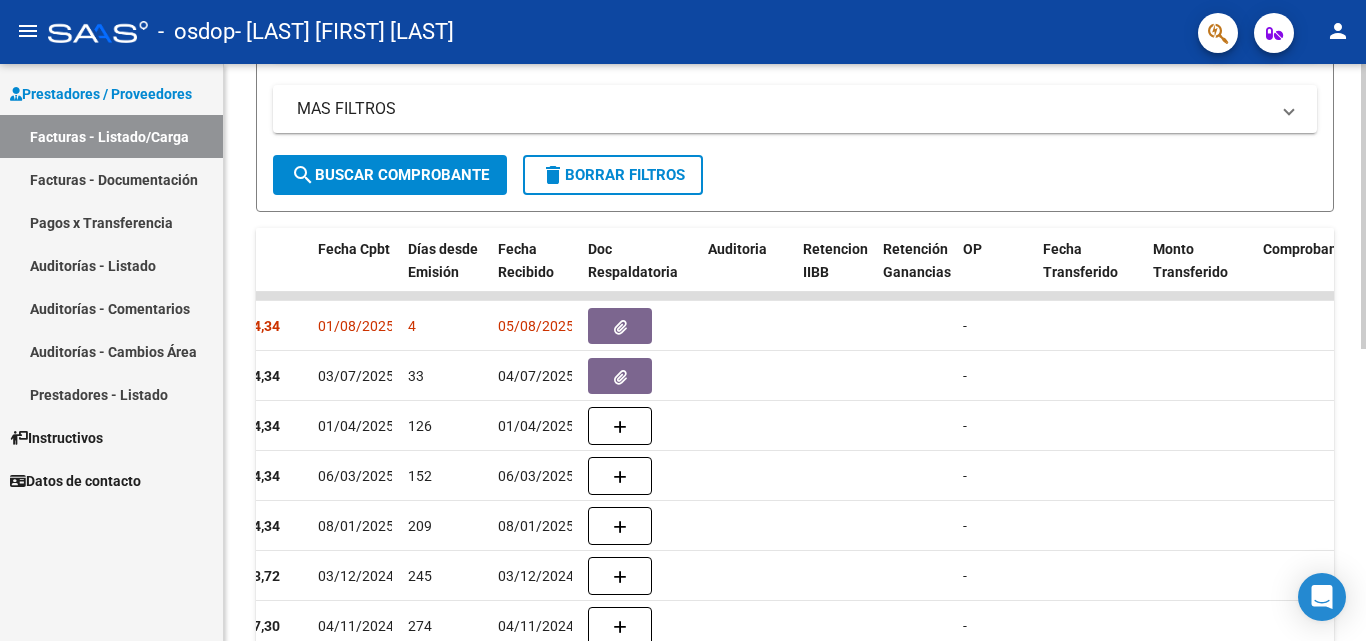 click on "Video tutorial   PRESTADORES -> Listado de CPBTs Emitidos por Prestadores / Proveedores (alt+q)   Cargar Comprobante
cloud_download  CSV  cloud_download  EXCEL  cloud_download  Estandar   Descarga Masiva
Filtros Id Area Area Todos Confirmado   Mostrar totalizadores   FILTROS DEL COMPROBANTE  Comprobante Tipo Comprobante Tipo Start date – End date Fec. Comprobante Desde / Hasta Días Emisión Desde(cant. días) Días Emisión Hasta(cant. días) CUIT / Razón Social Pto. Venta Nro. Comprobante Código SSS CAE Válido CAE Válido Todos Cargado Módulo Hosp. Todos Tiene facturacion Apócrifa Hospital Refes  FILTROS DE INTEGRACION  Período De Prestación Campos del Archivo de Rendición Devuelto x SSS (dr_envio) Todos Rendido x SSS (dr_envio) Tipo de Registro Tipo de Registro Período Presentación Período Presentación Campos del Legajo Asociado (preaprobación) Afiliado Legajo (cuil/nombre) Todos Solo facturas preaprobadas  MAS FILTROS  Todos Con Doc. Respaldatoria Todos Con Trazabilidad Todos – – 4" 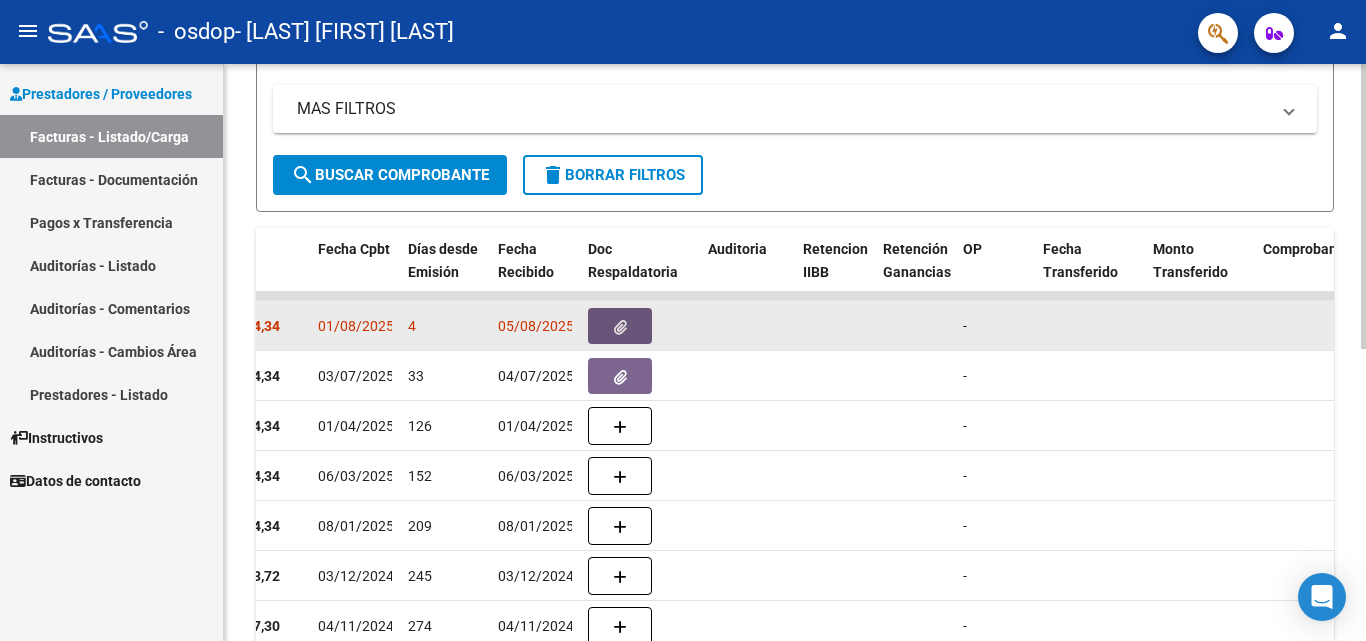 click 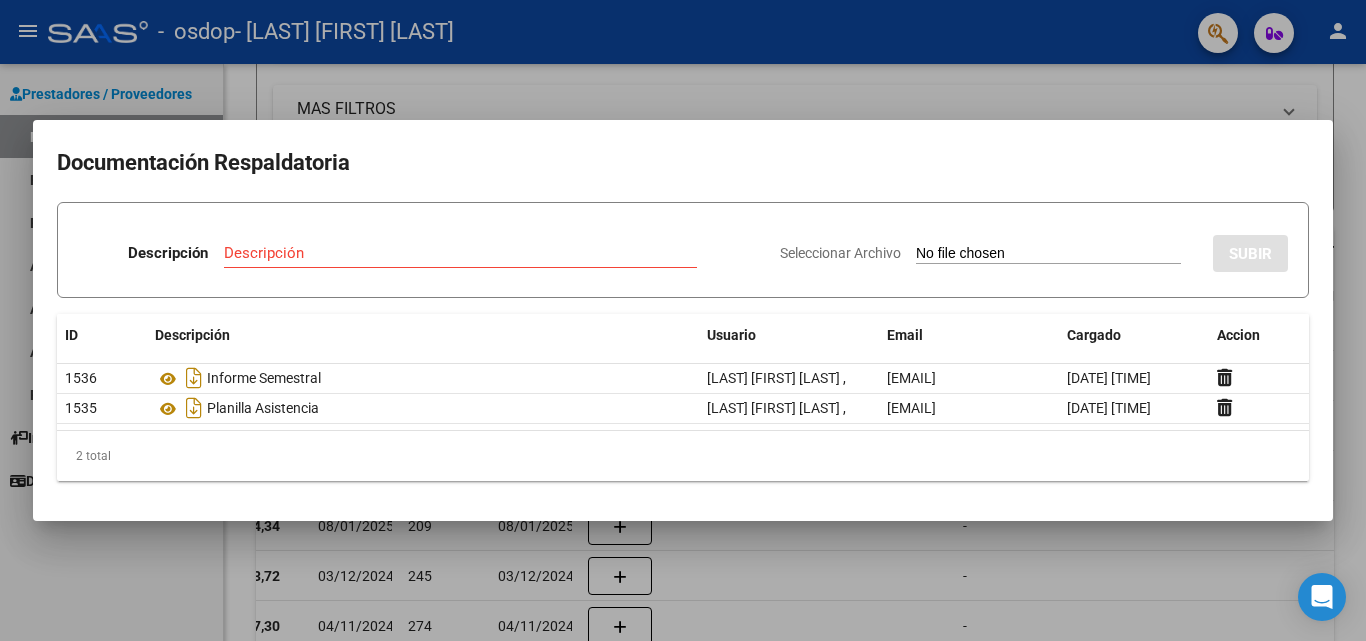 click at bounding box center (683, 320) 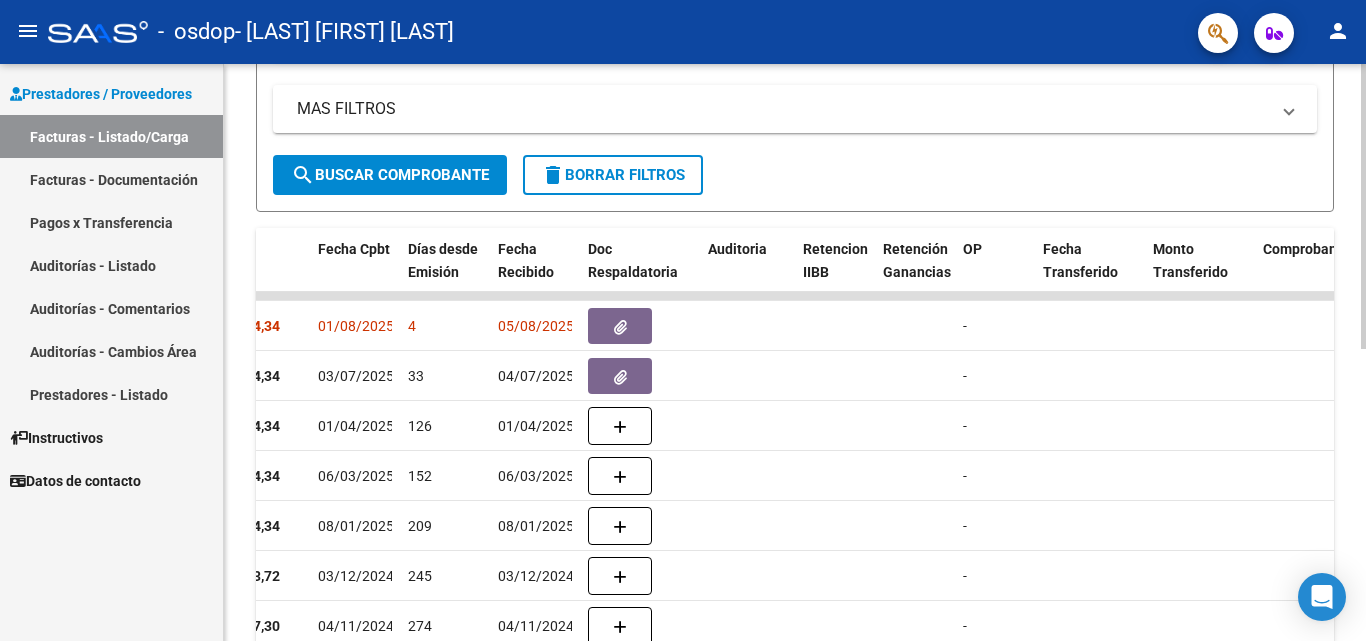 scroll, scrollTop: 591, scrollLeft: 0, axis: vertical 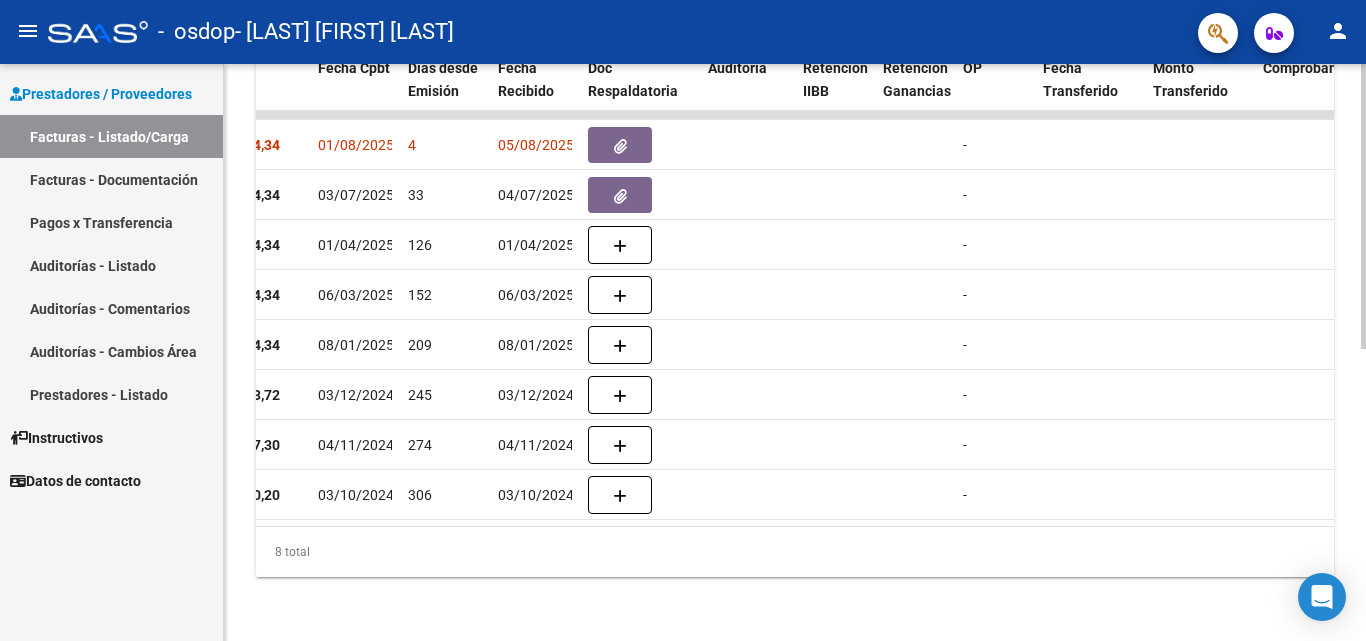click 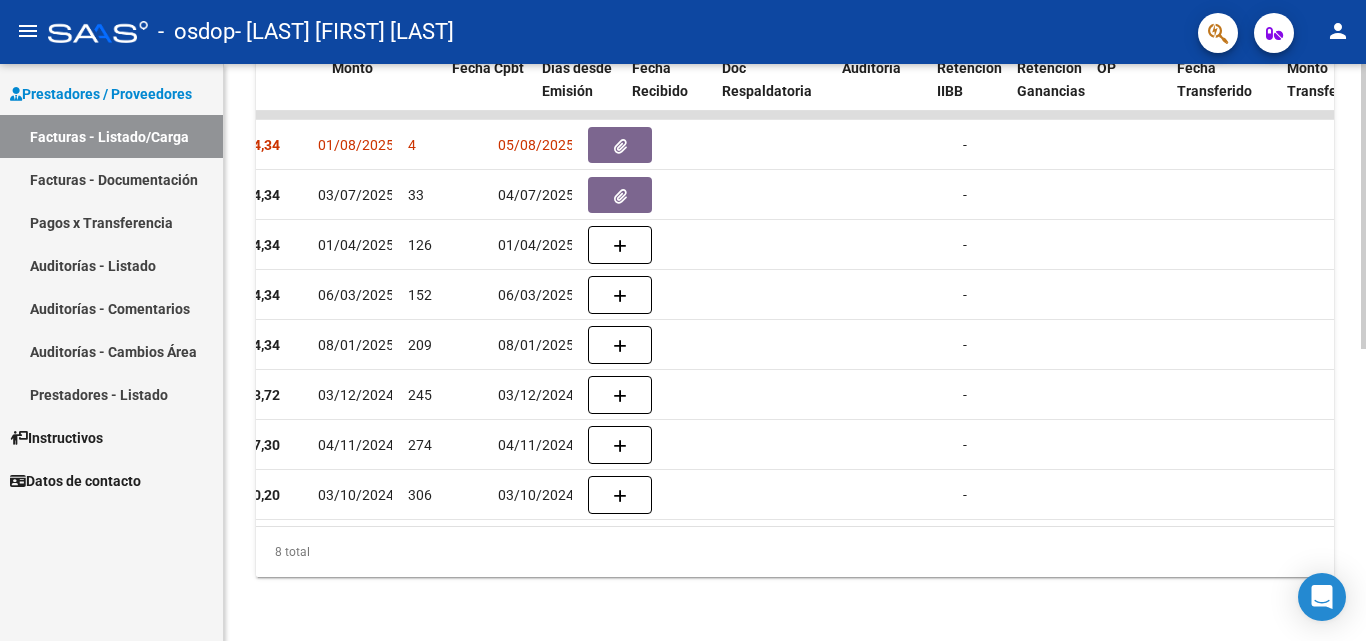 scroll, scrollTop: 0, scrollLeft: 0, axis: both 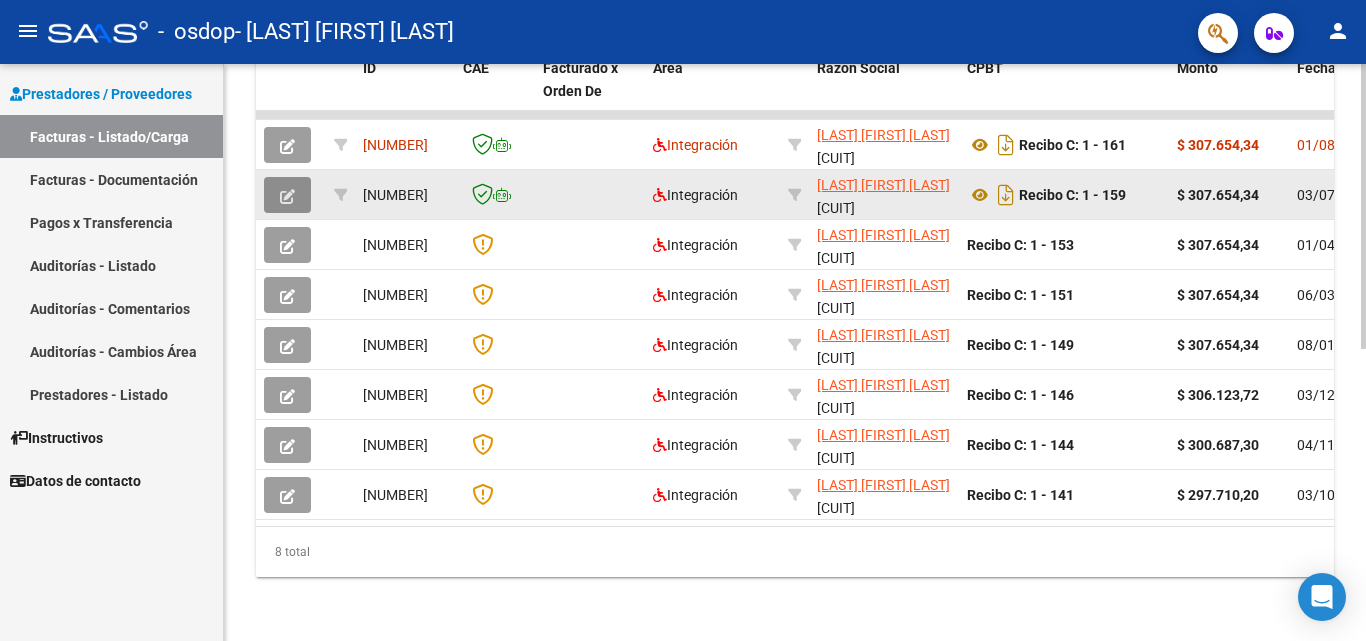 click 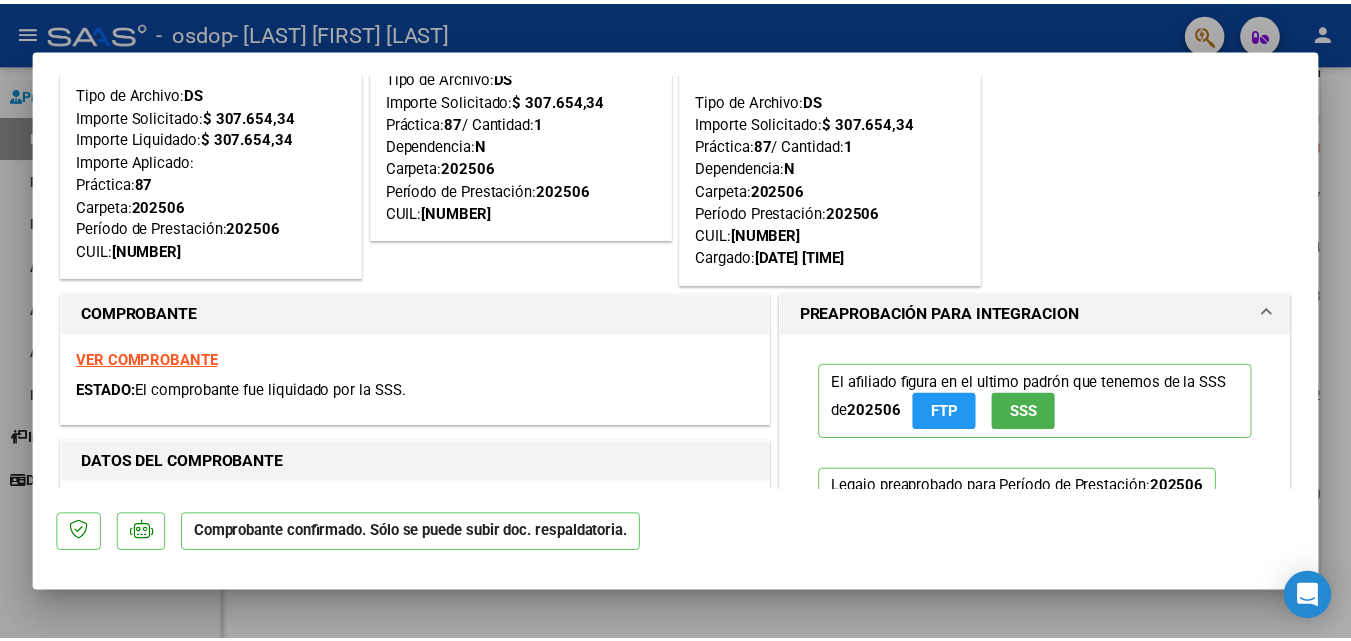 scroll, scrollTop: 0, scrollLeft: 0, axis: both 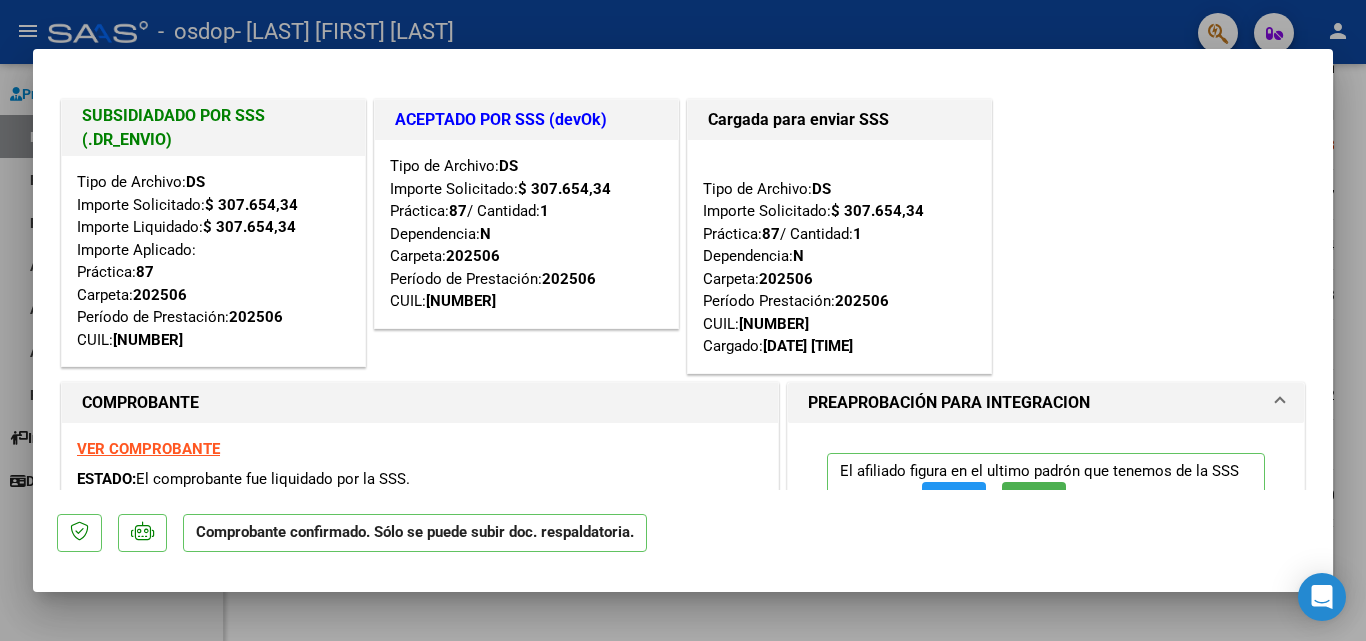 click at bounding box center [683, 320] 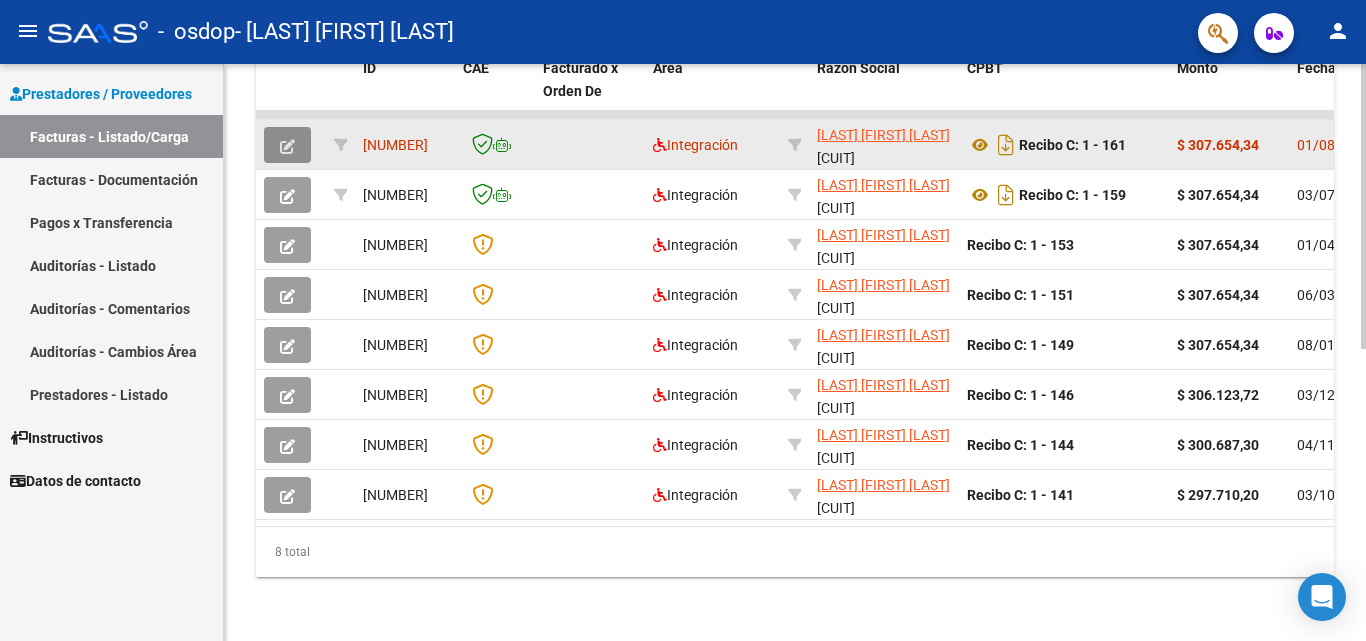 click 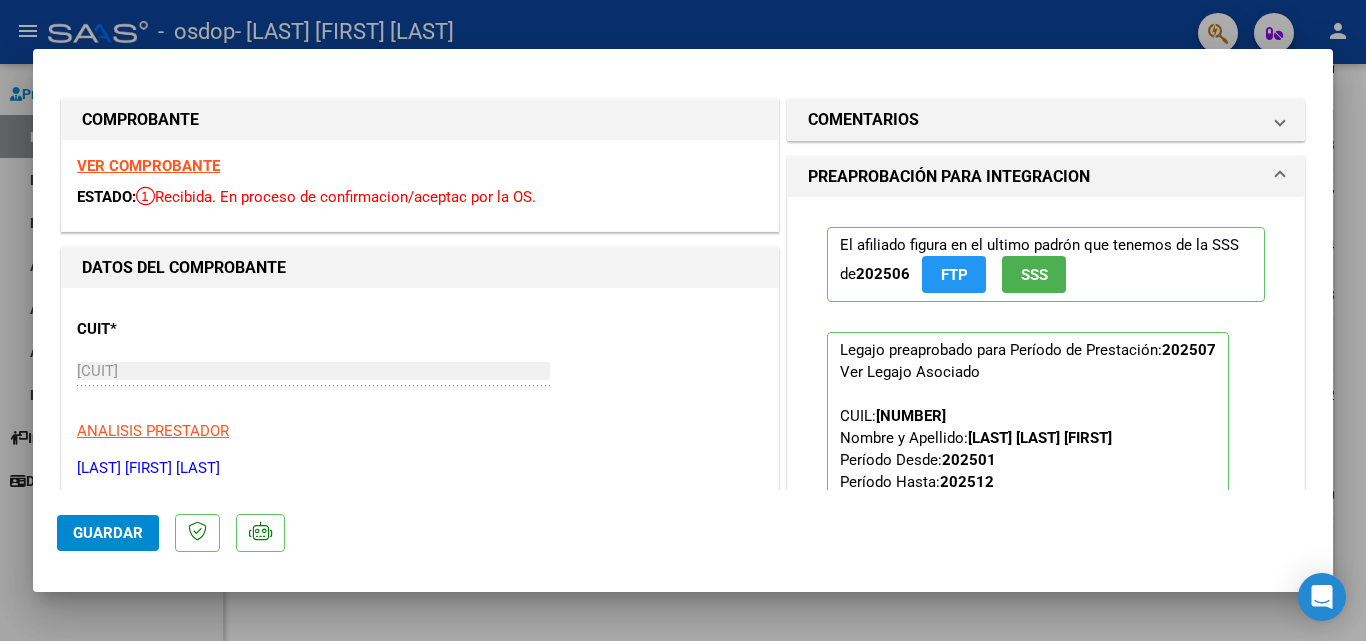 click at bounding box center (683, 320) 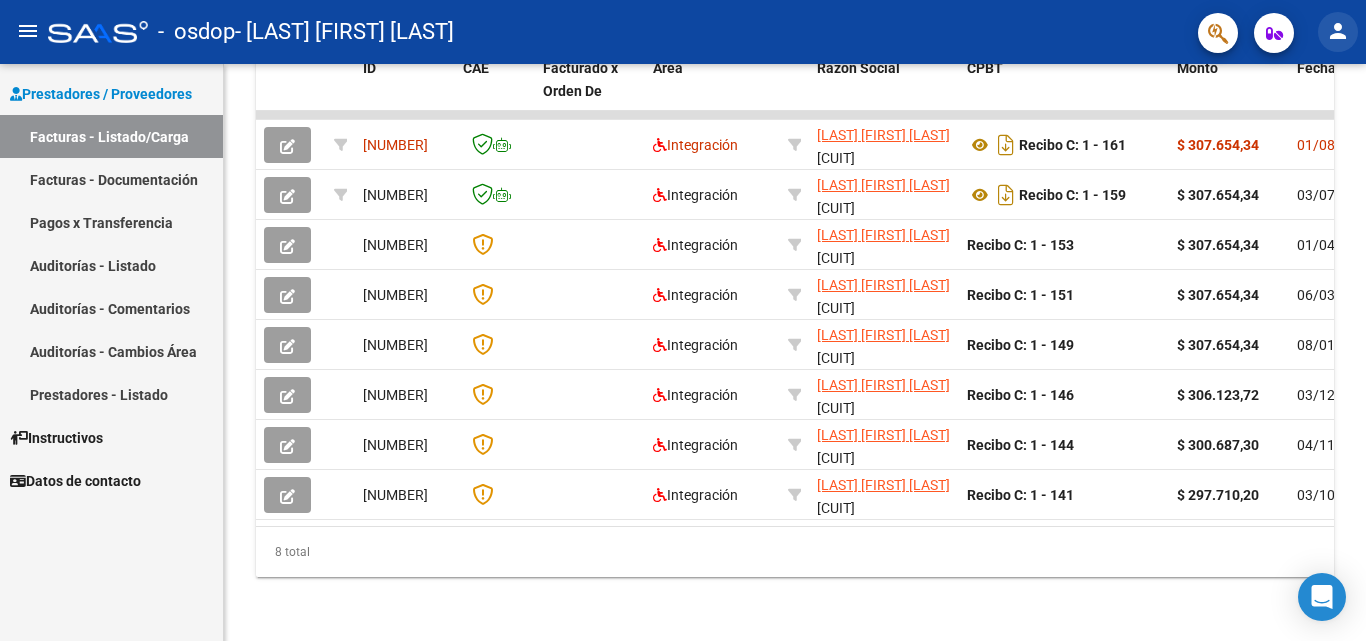 click on "person" 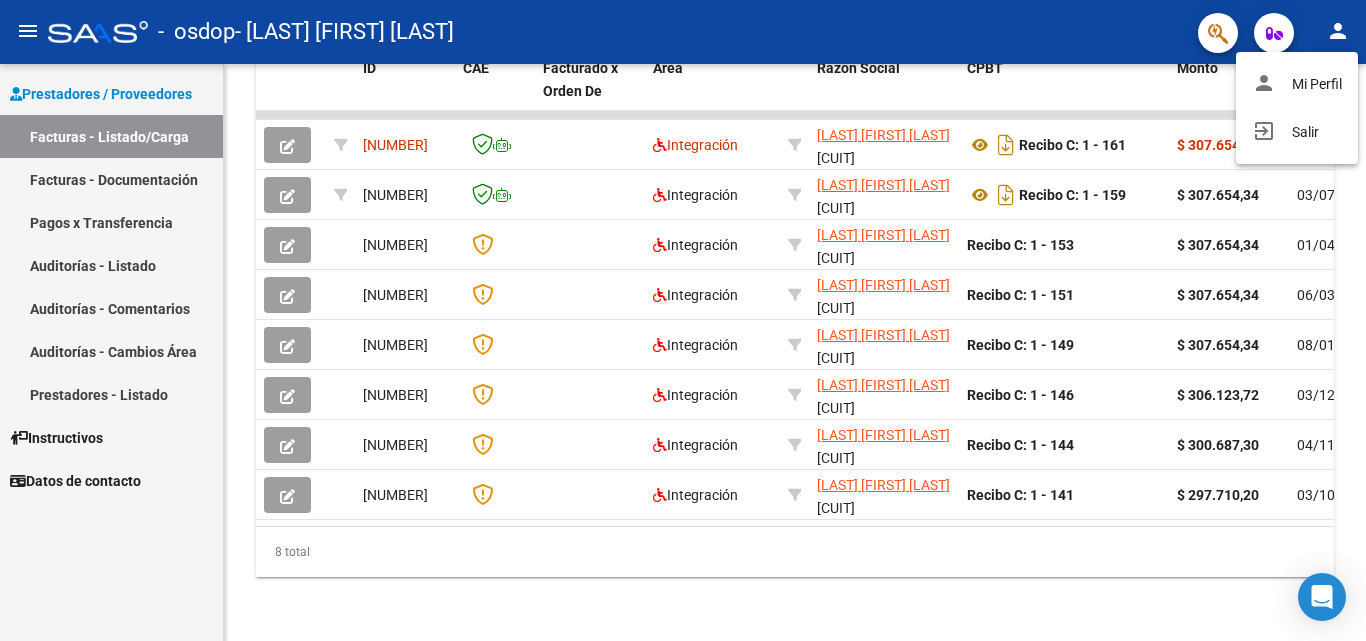 click at bounding box center (683, 320) 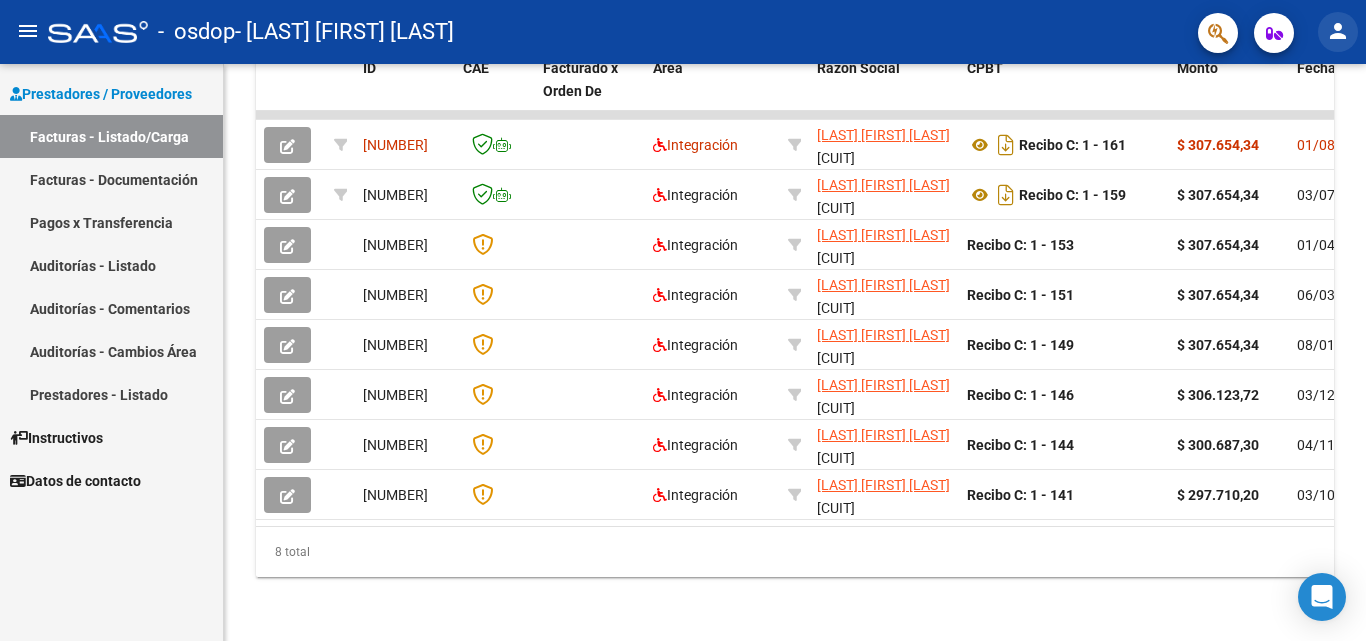 click on "person" 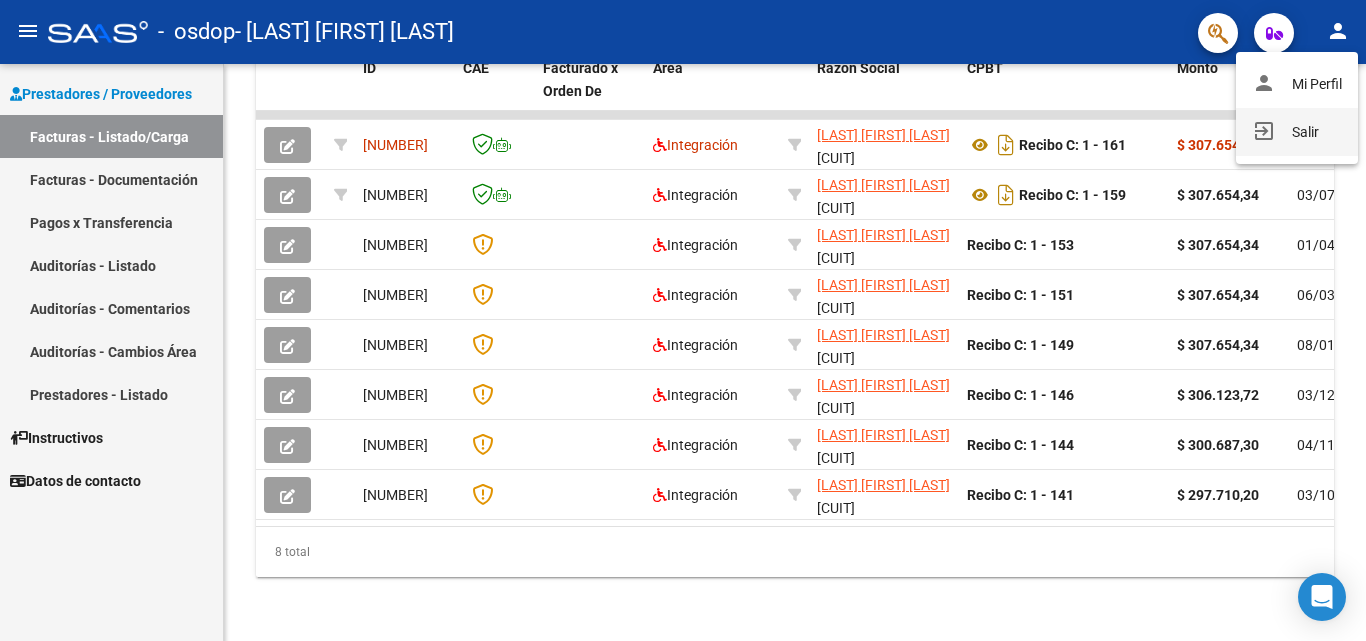 click on "exit_to_app  Salir" at bounding box center [1297, 132] 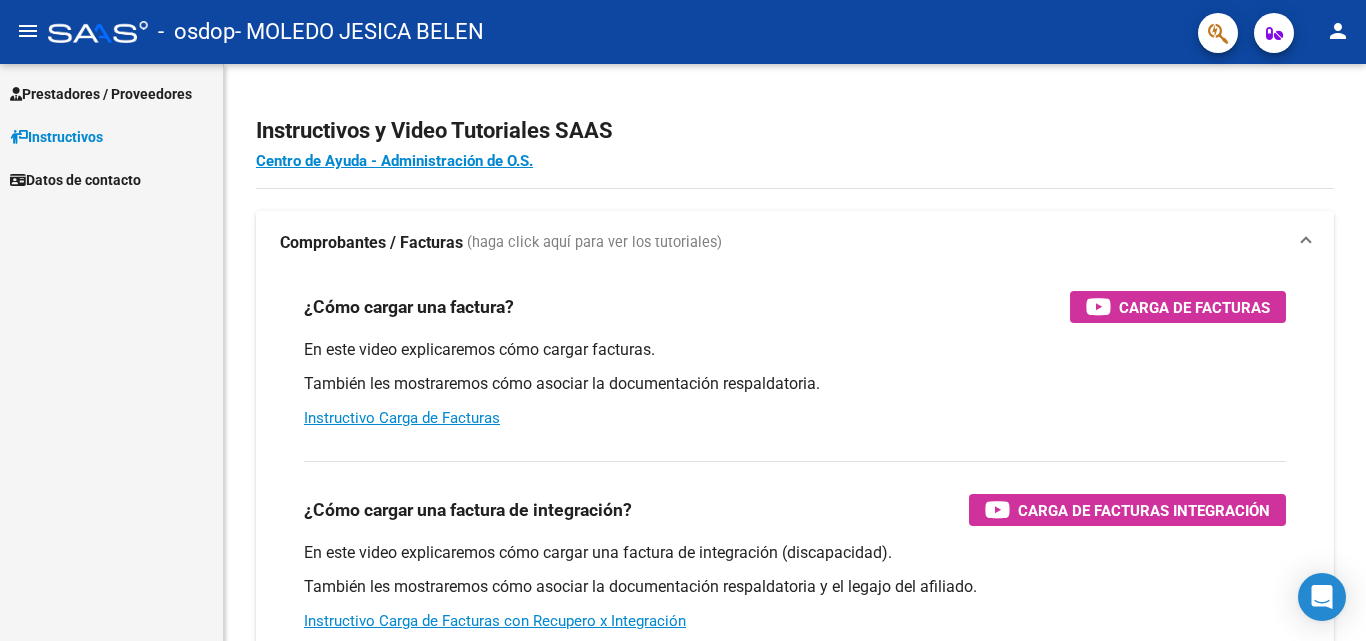 scroll, scrollTop: 0, scrollLeft: 0, axis: both 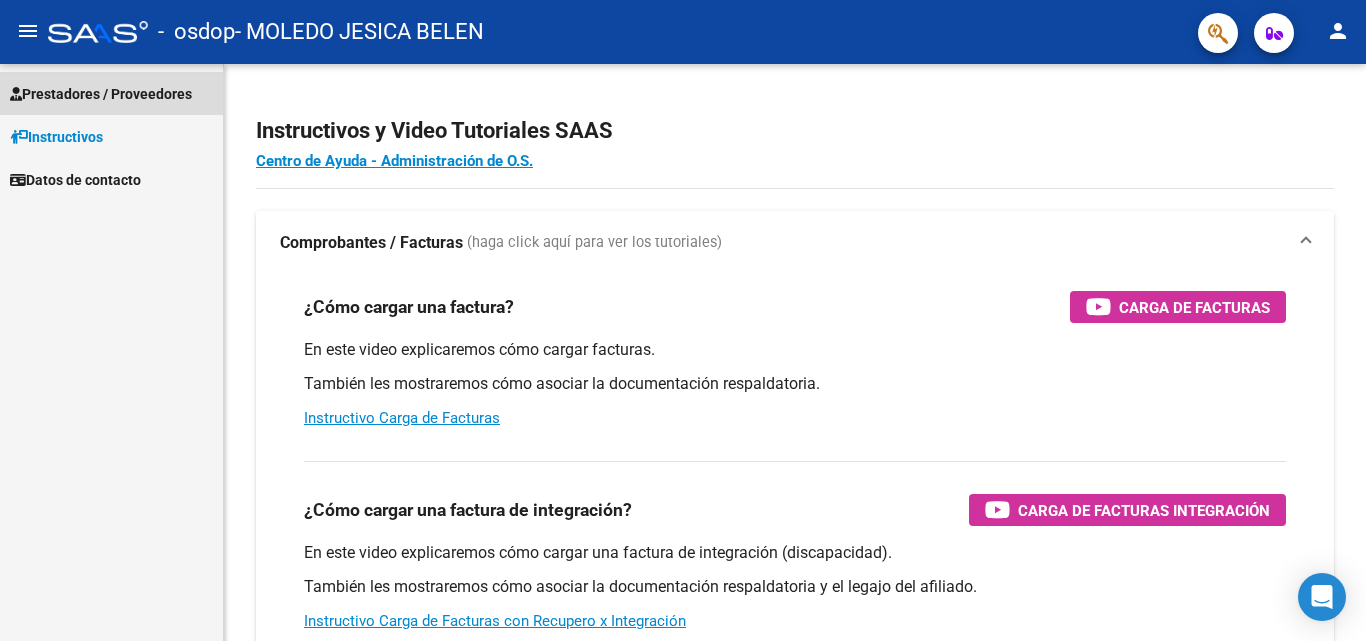 click on "Prestadores / Proveedores" at bounding box center [101, 94] 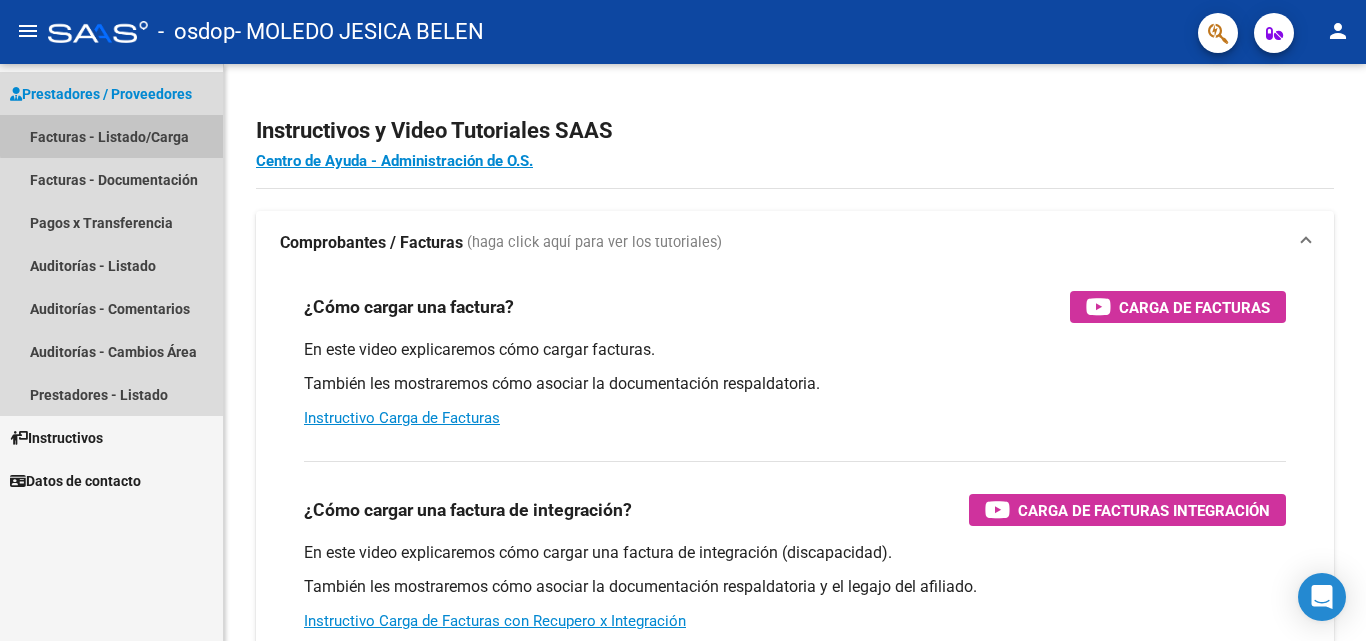 click on "Facturas - Listado/Carga" at bounding box center [111, 136] 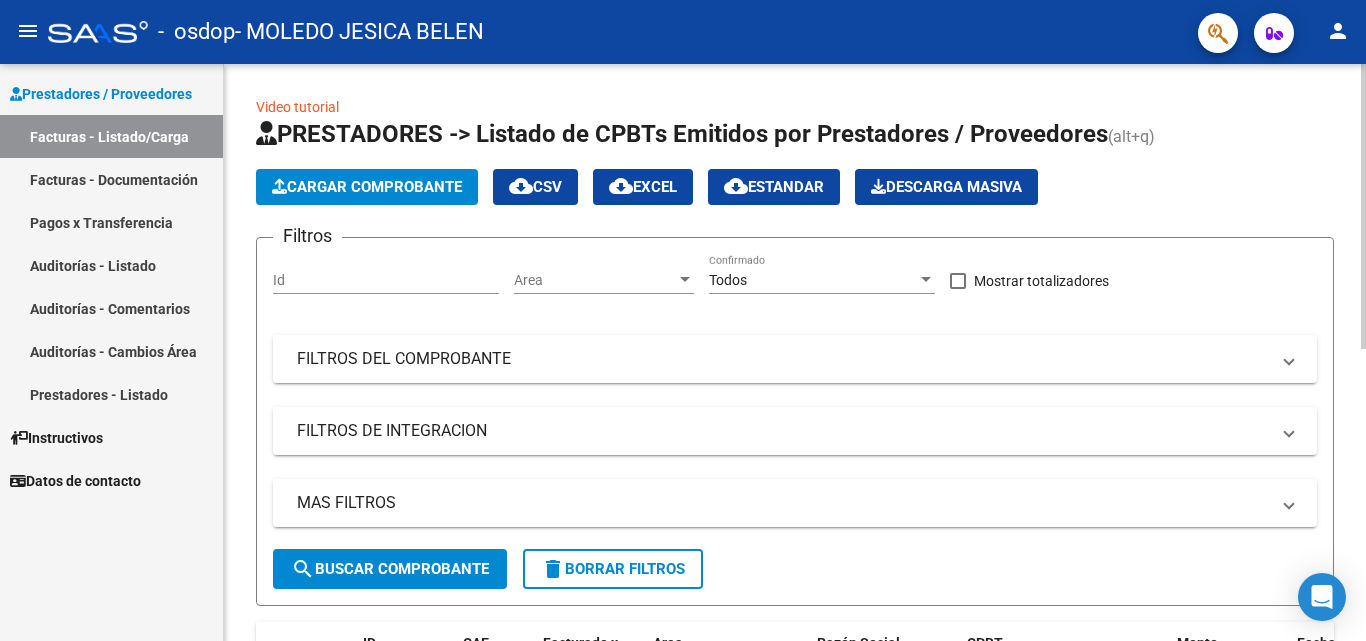 drag, startPoint x: 112, startPoint y: 135, endPoint x: 730, endPoint y: 405, distance: 674.40643 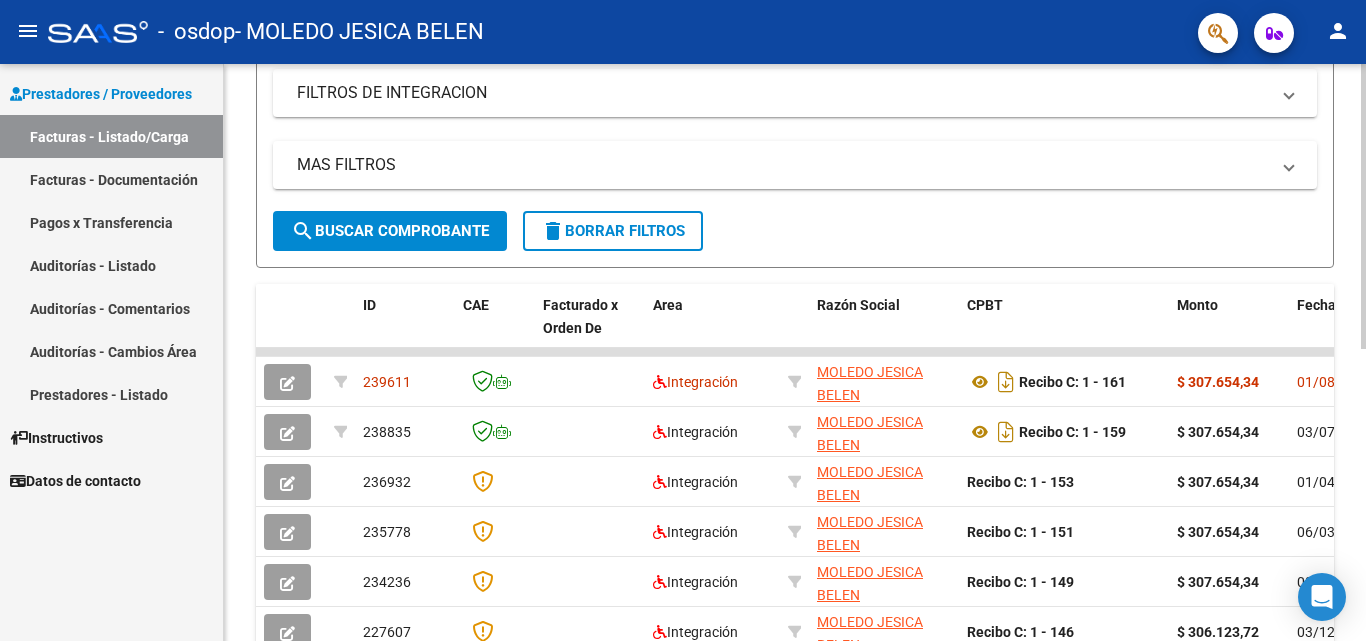 scroll, scrollTop: 354, scrollLeft: 0, axis: vertical 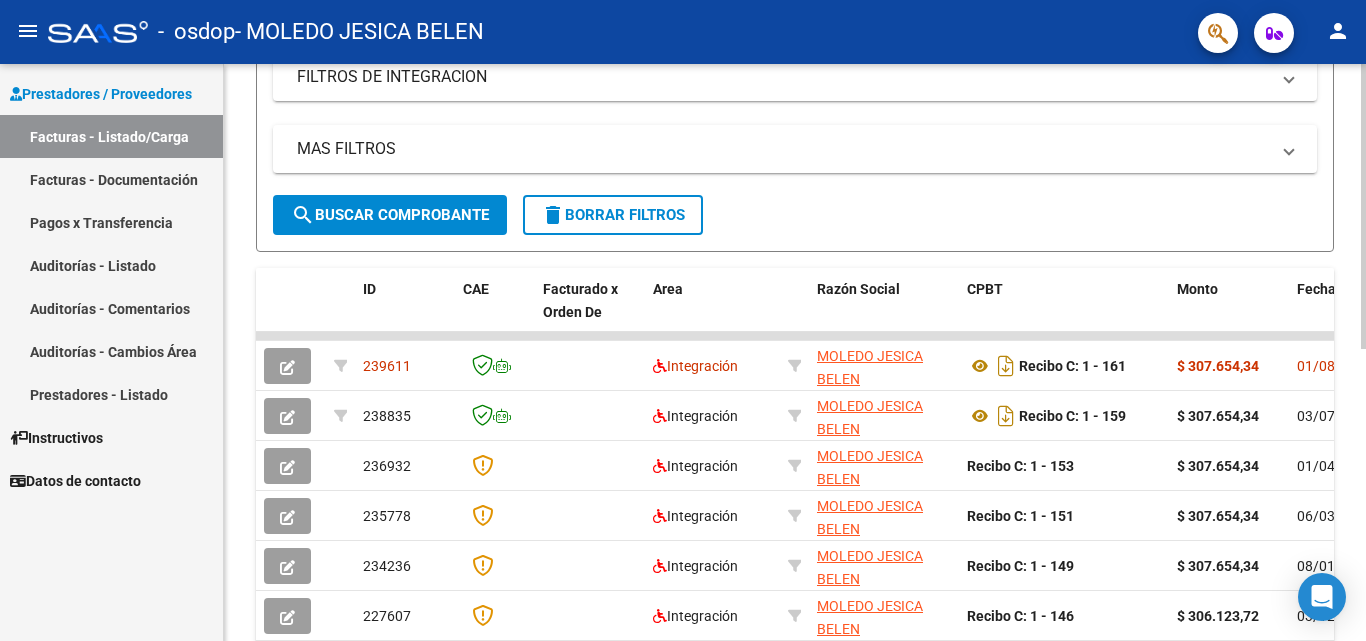 click 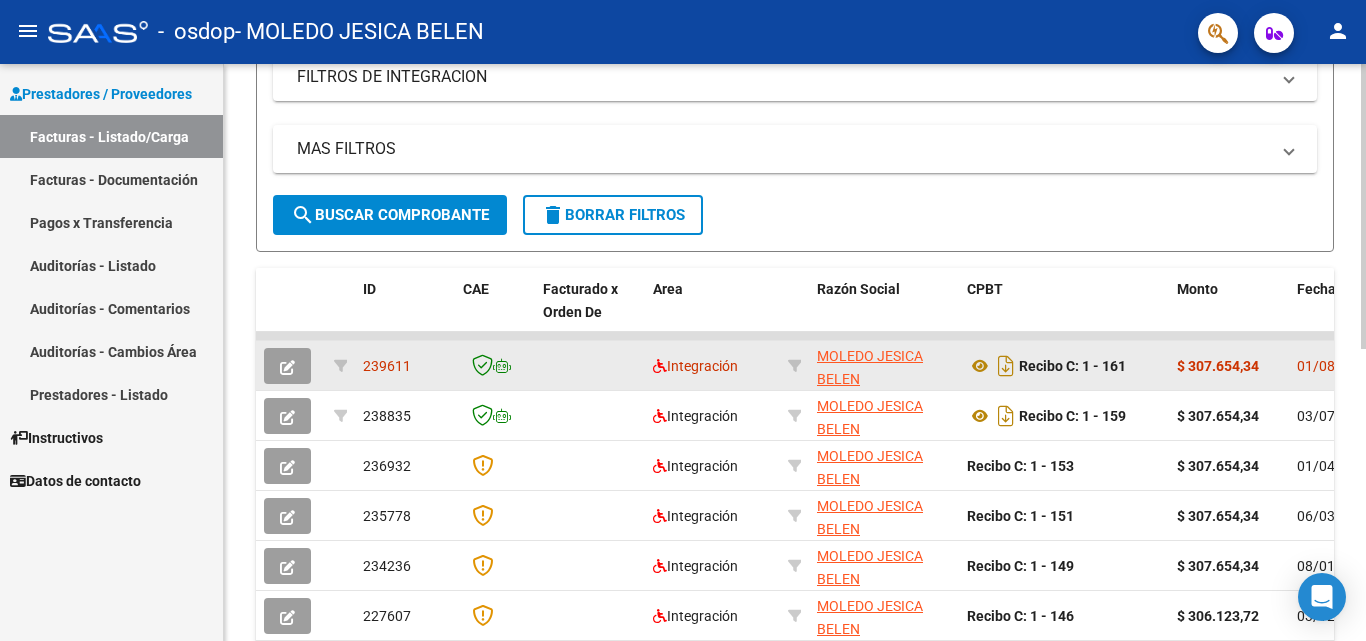 click 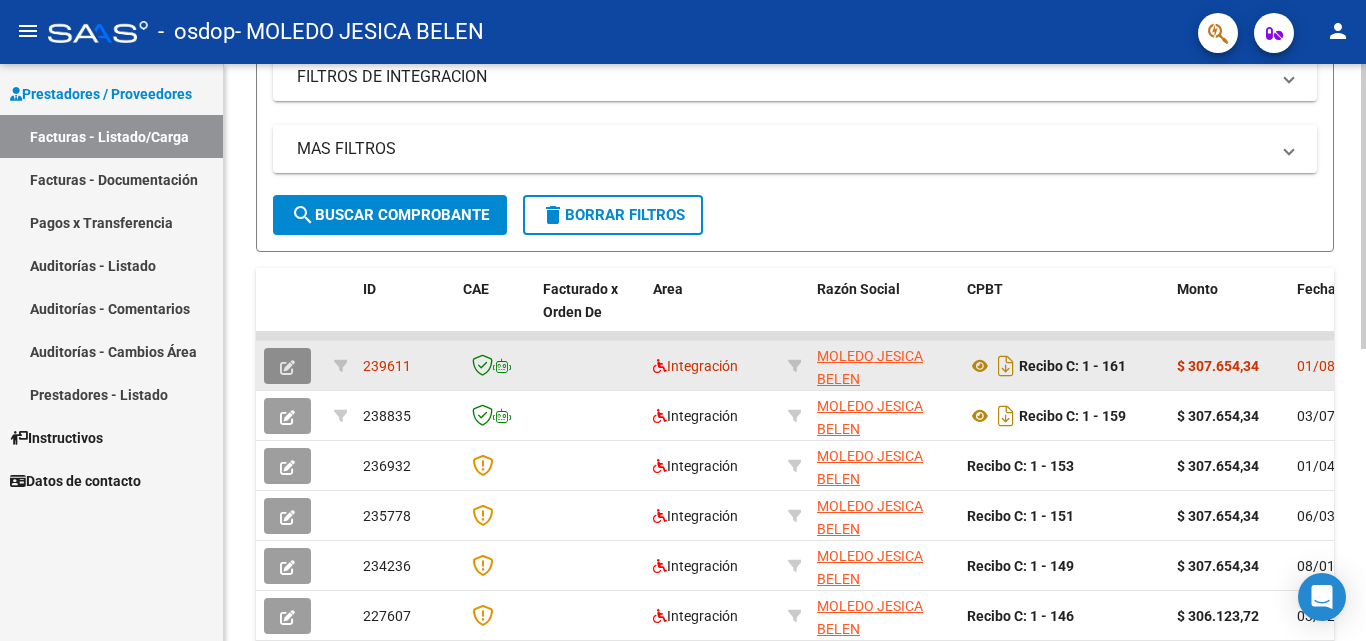 click 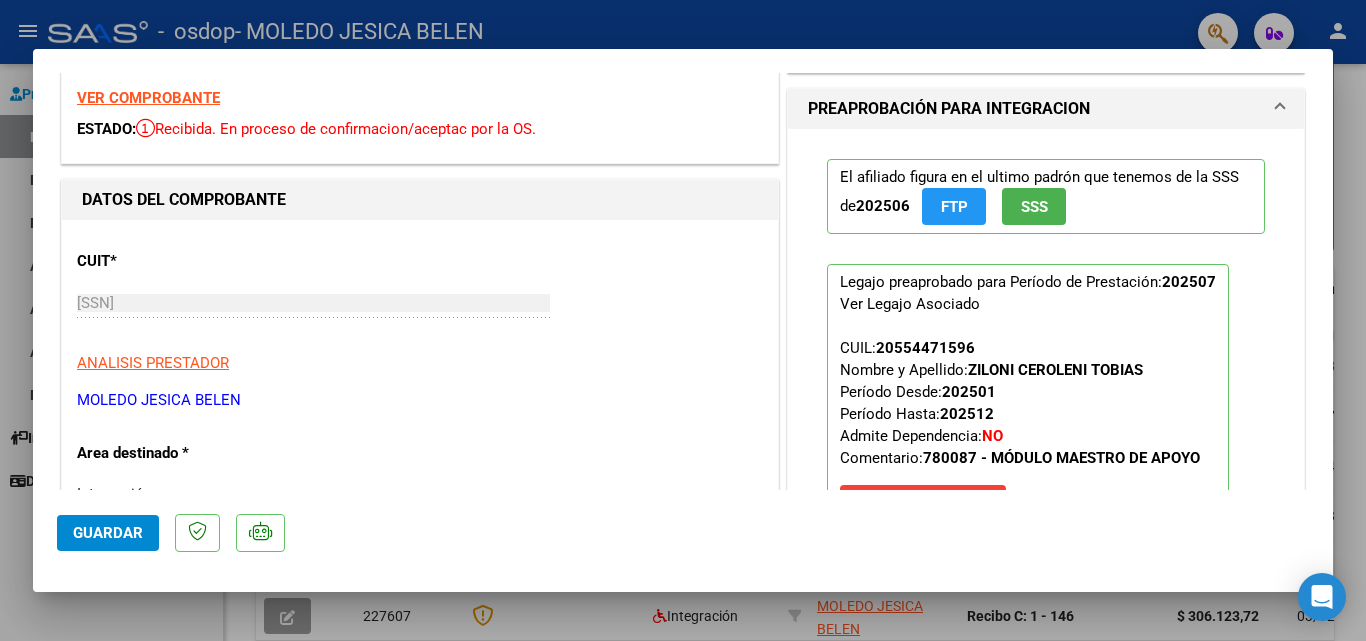 scroll, scrollTop: 0, scrollLeft: 0, axis: both 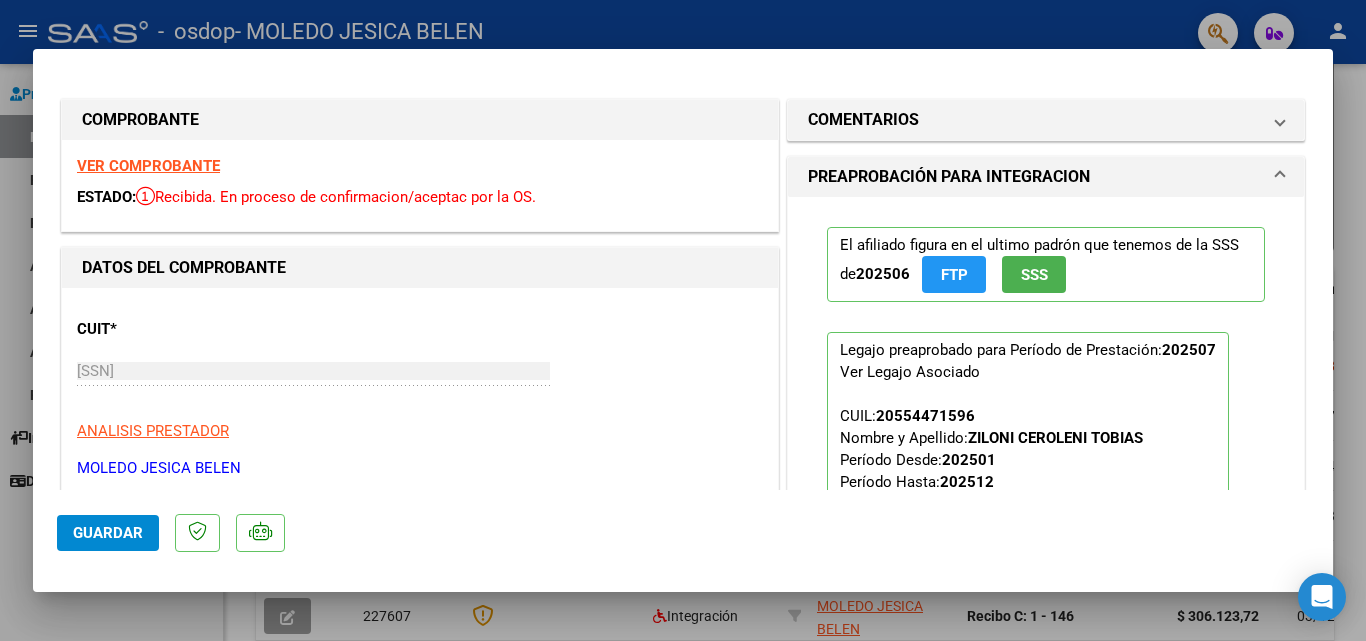 click on "VER COMPROBANTE" at bounding box center [148, 166] 